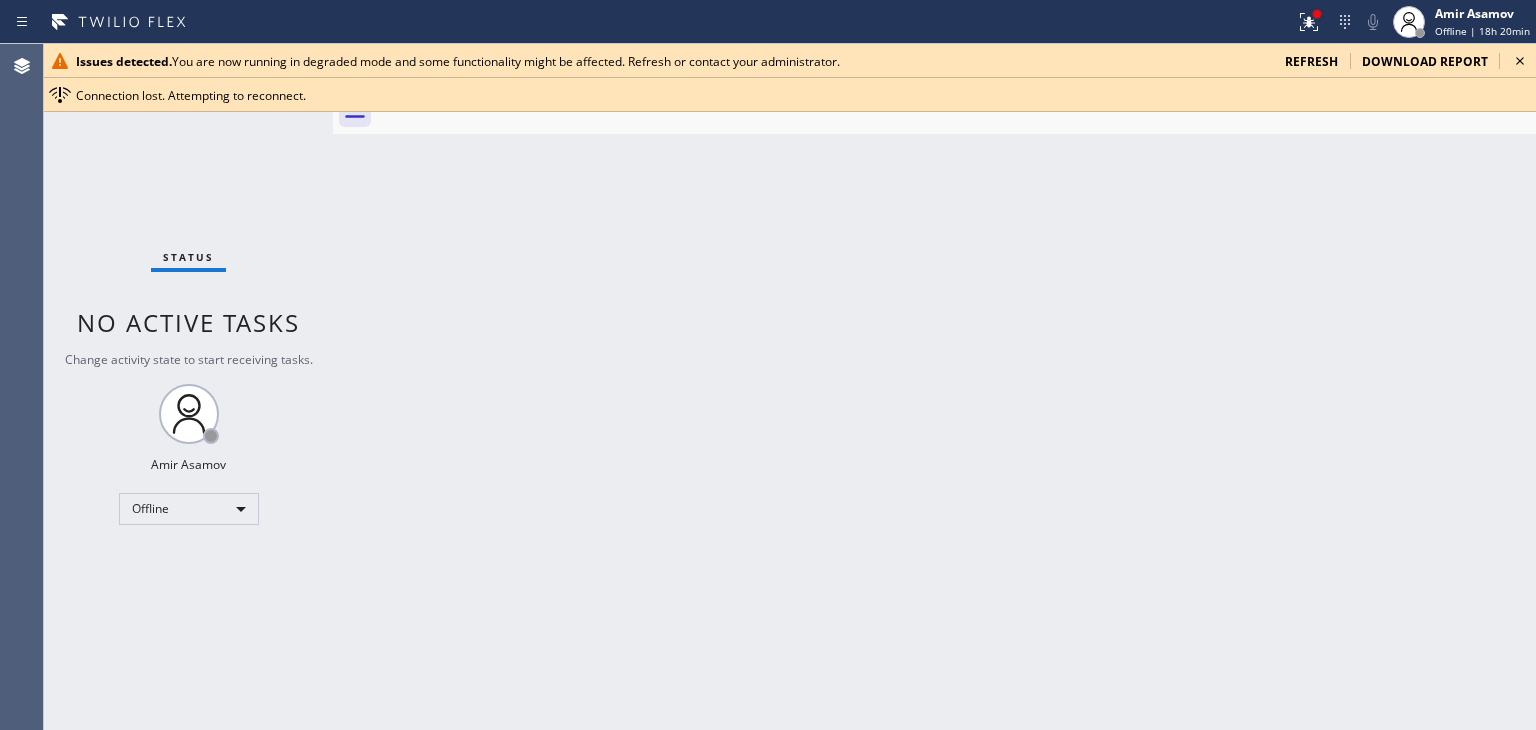 click 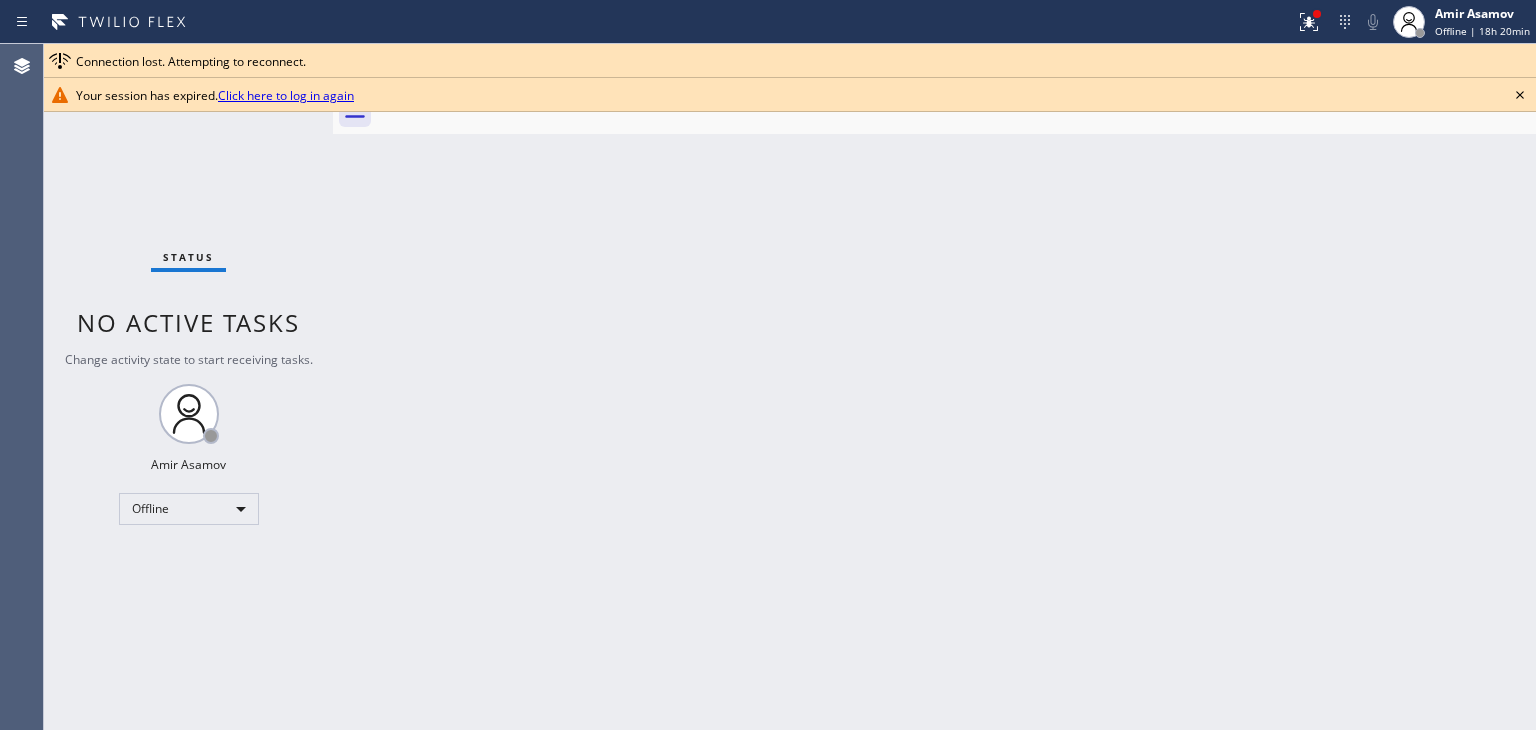 click 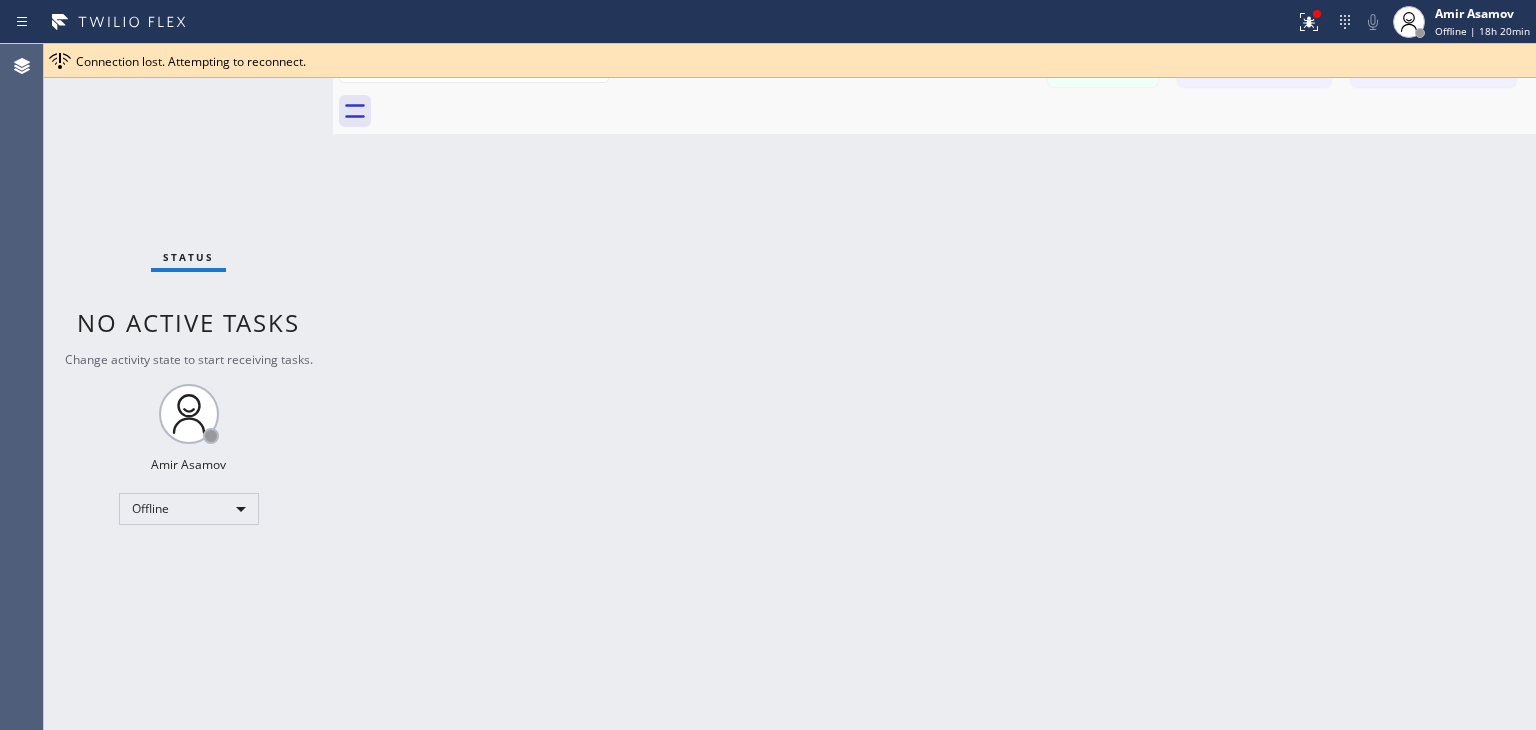 click on "Messages Call to Customer Call to Technicians Outbound call Location Search location Your caller id phone number Customer number Call Outbound call Technician Search Technician Your caller id phone number Your caller id phone number [PHONE] Call" at bounding box center [934, 66] 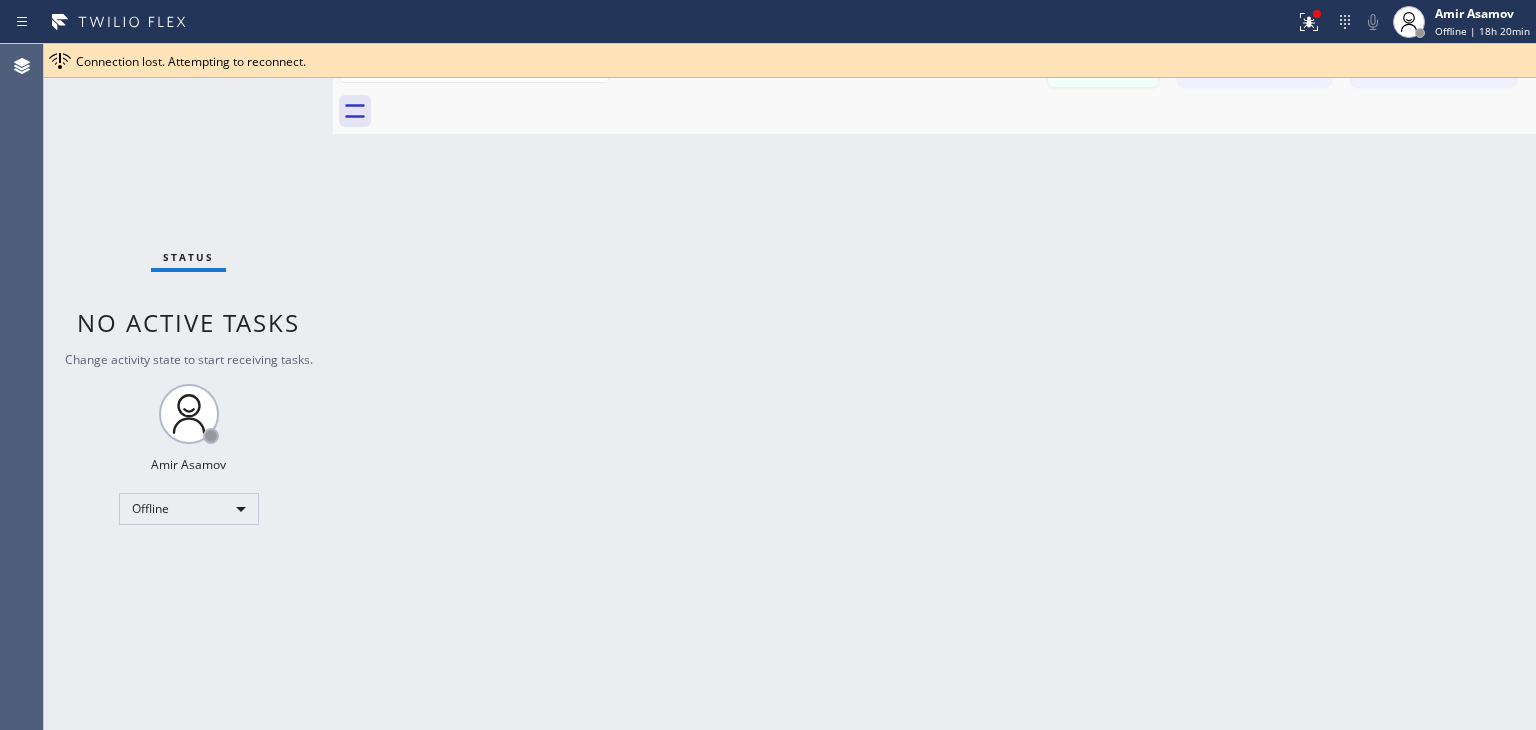 click on "Messages" at bounding box center (1103, 68) 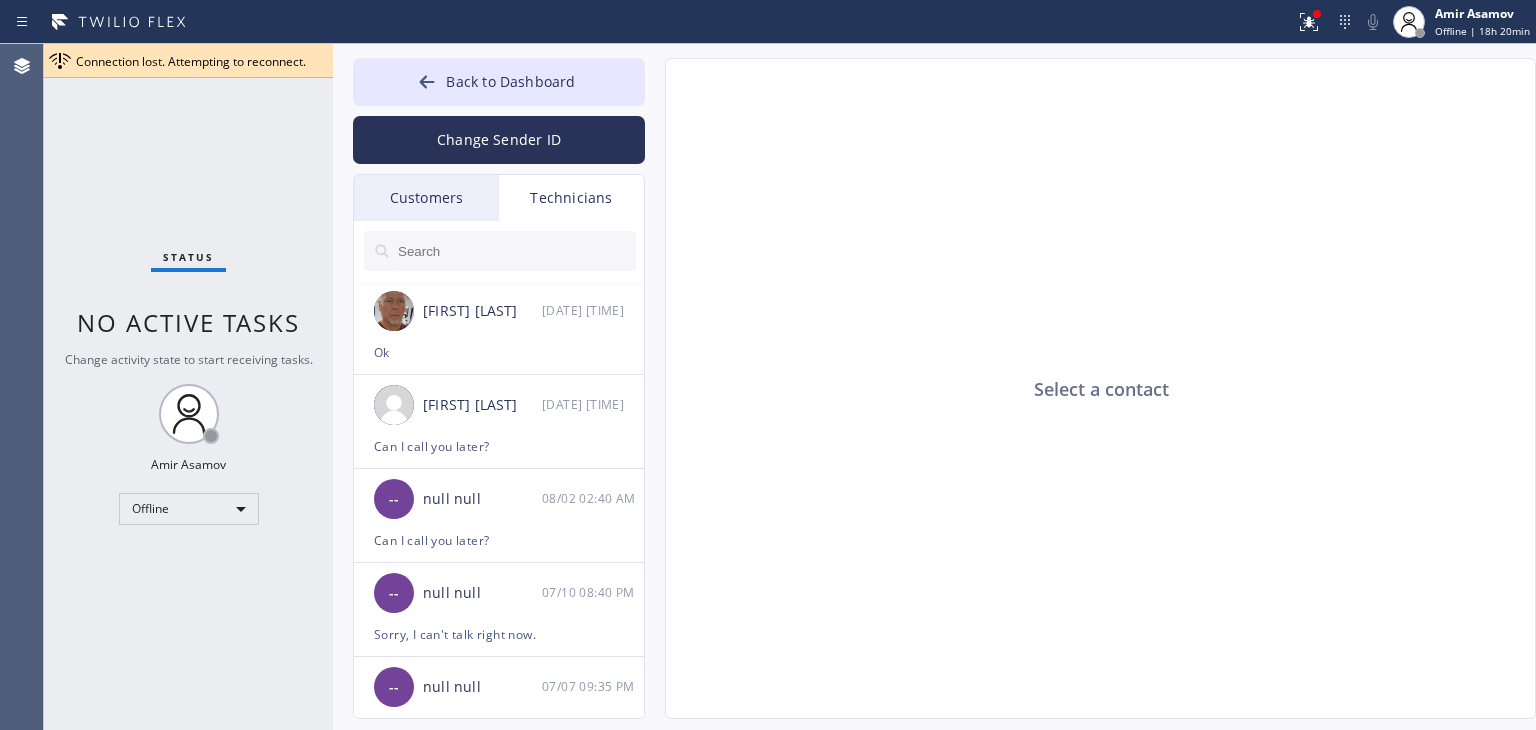 click on "Customers" at bounding box center (426, 198) 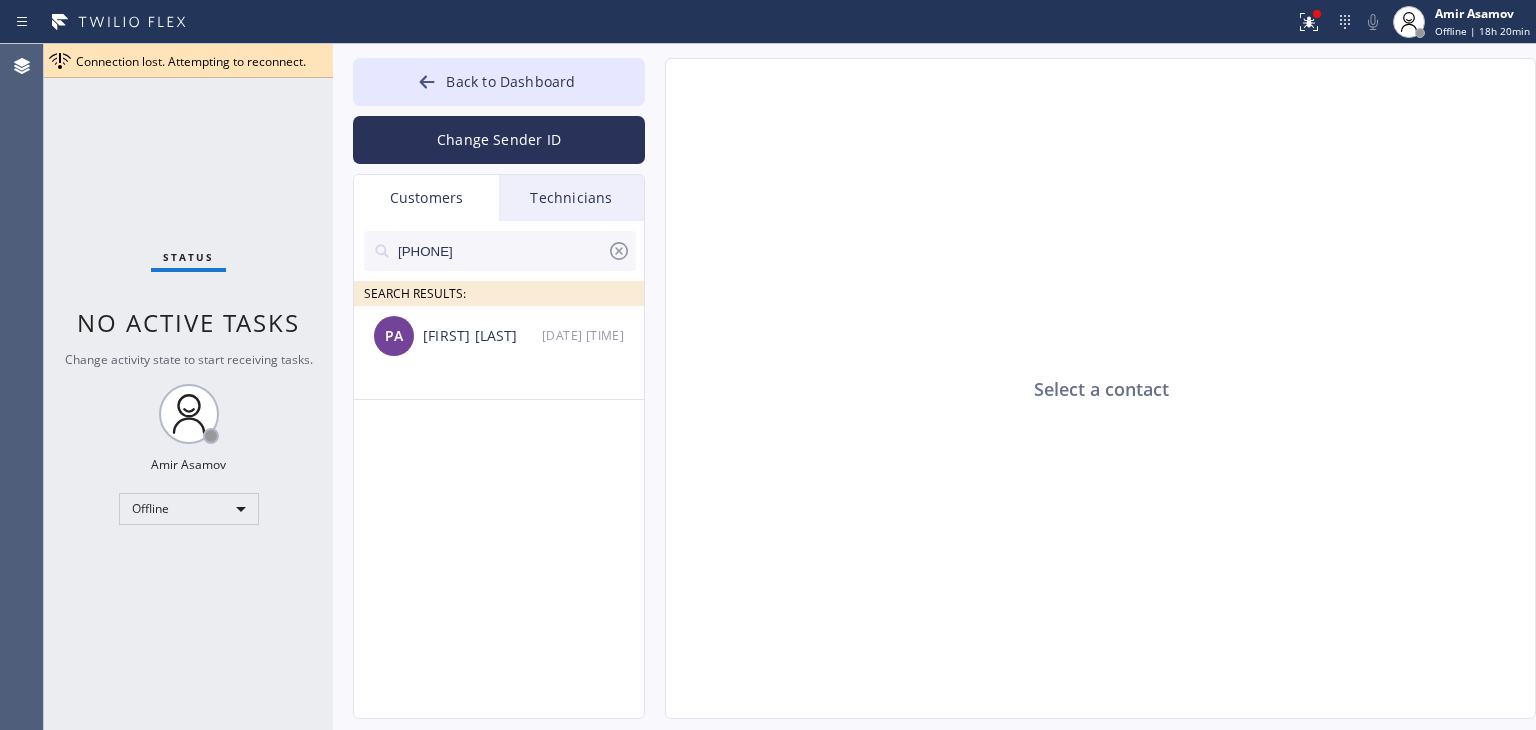click on "[PHONE]" at bounding box center (501, 251) 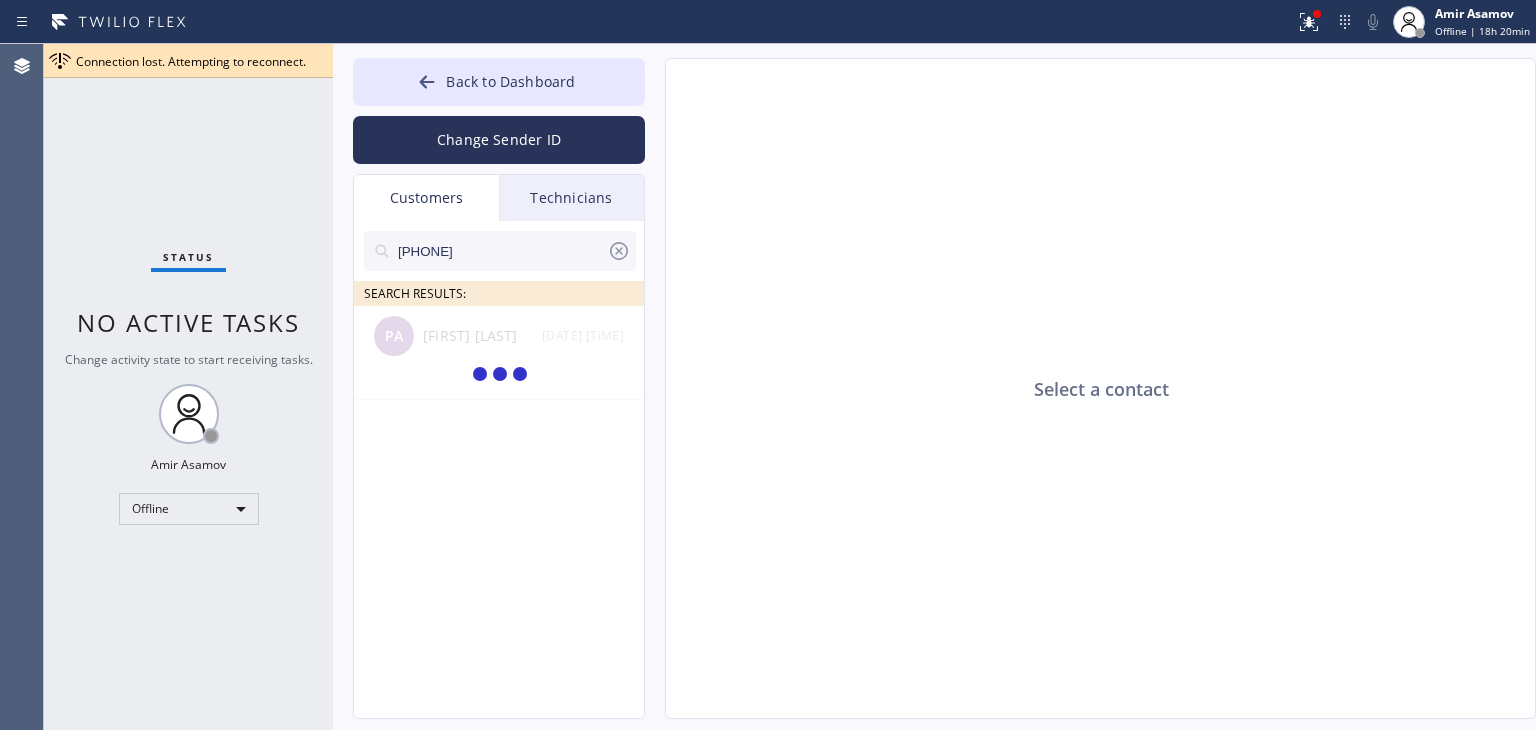 click on "[PHONE]" at bounding box center (501, 251) 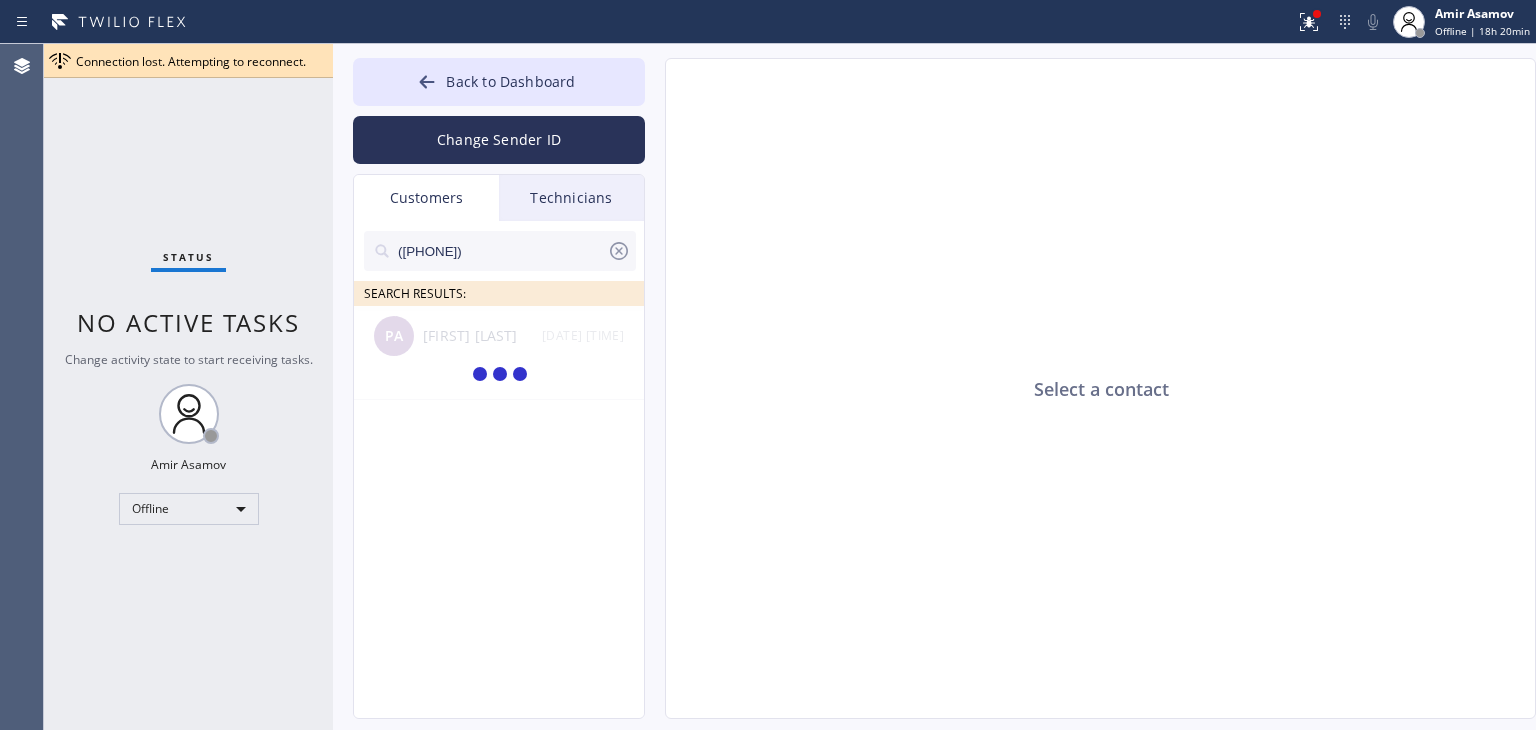 click on "([PHONE])" at bounding box center [501, 251] 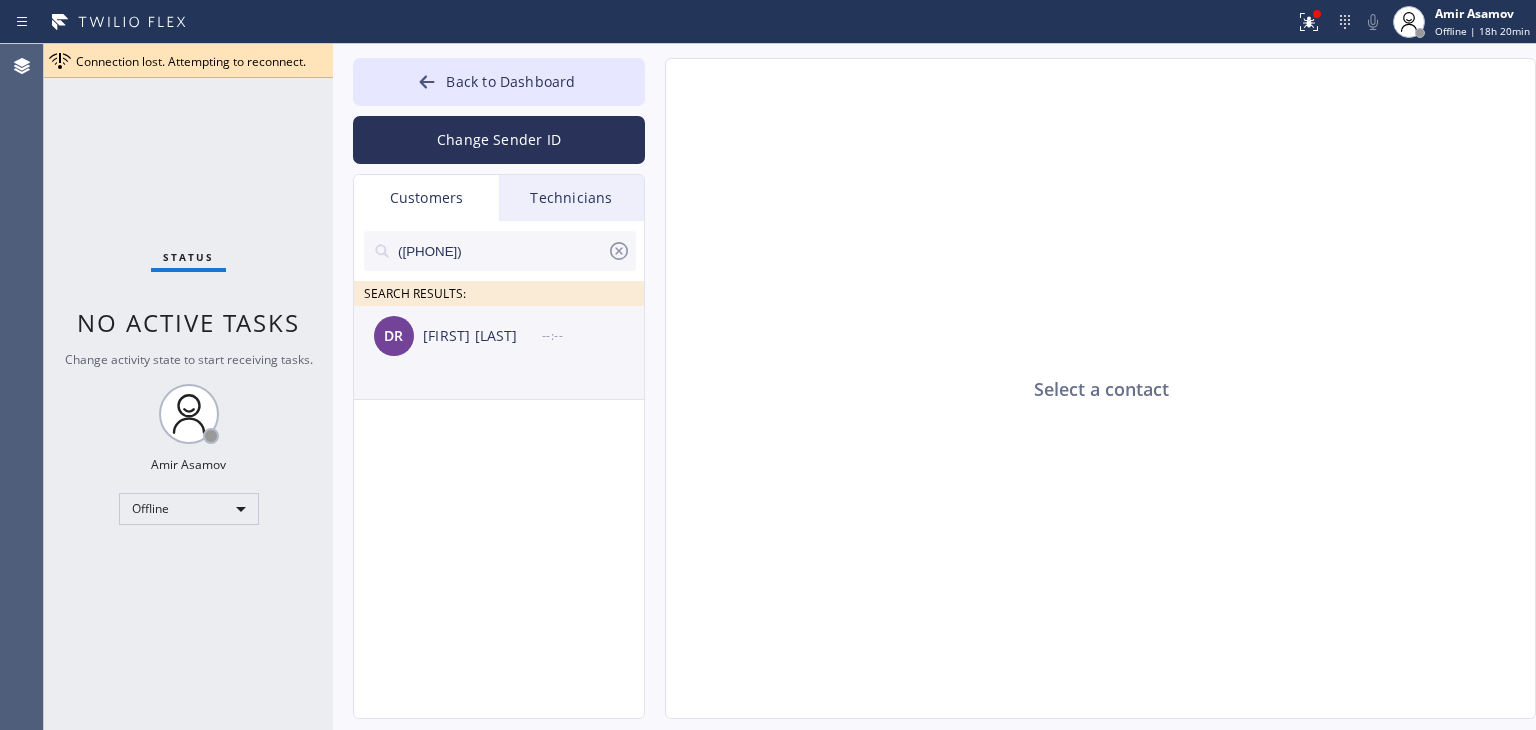 type on "([PHONE])" 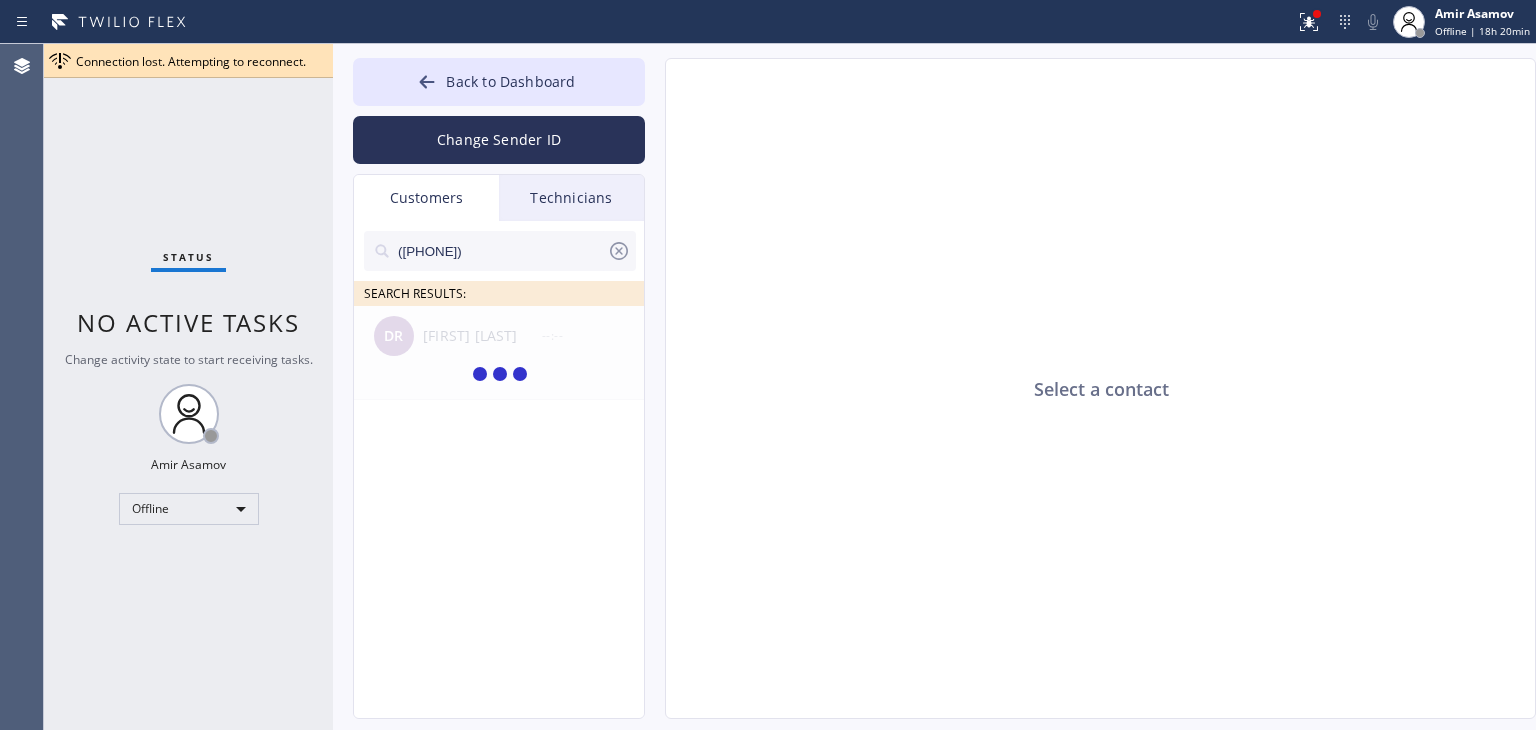 click at bounding box center (500, 375) 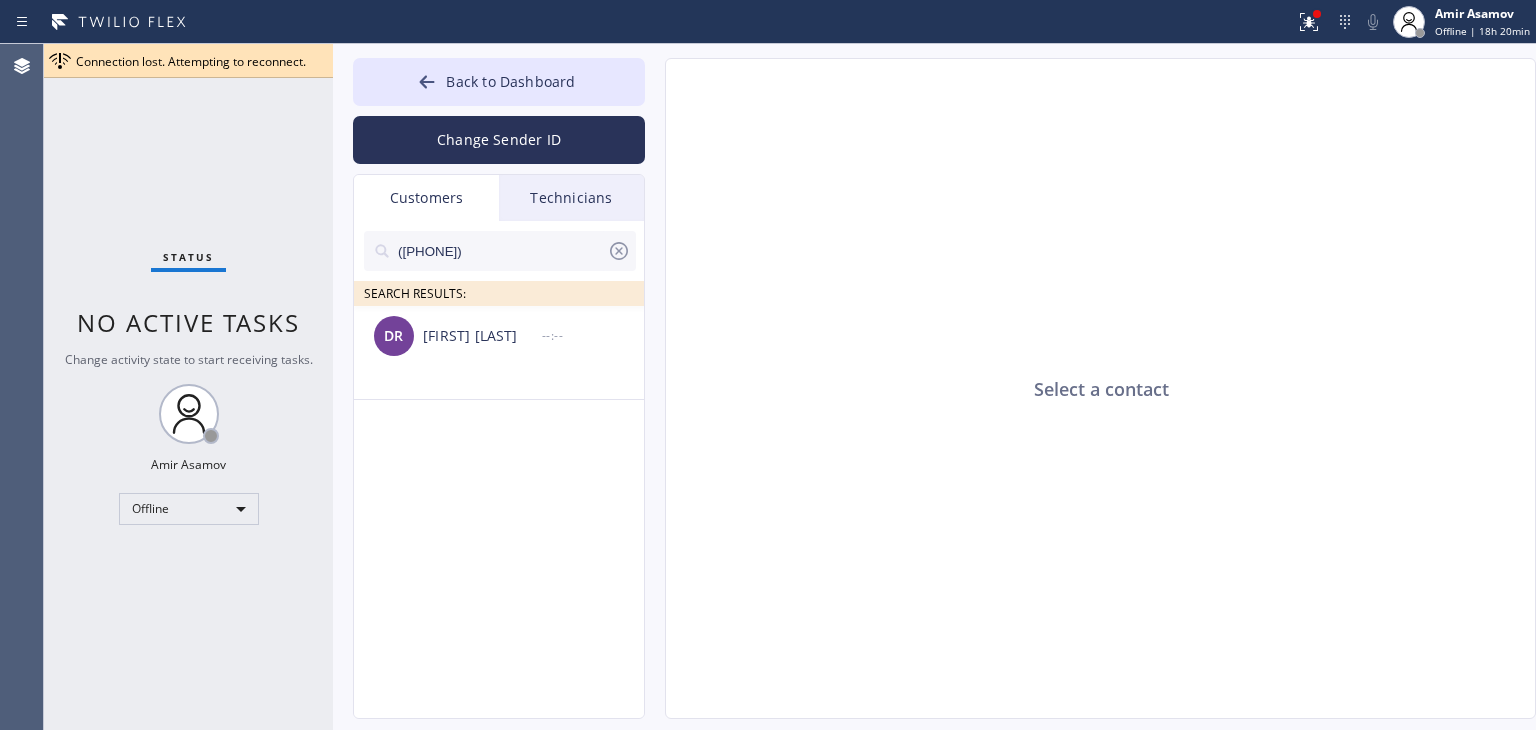 click on "[TITLE] [FIRST] [LAST]" at bounding box center (500, 336) 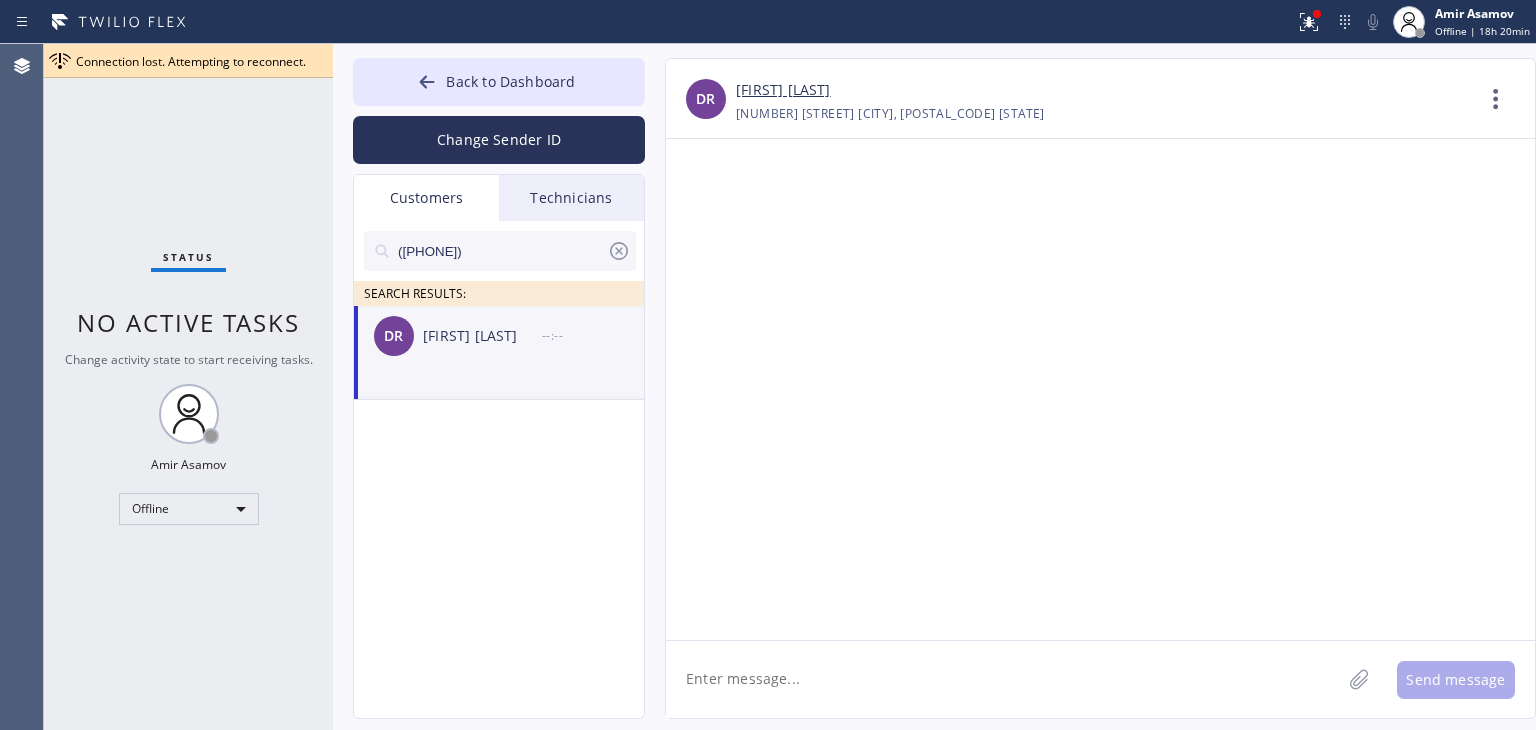 click 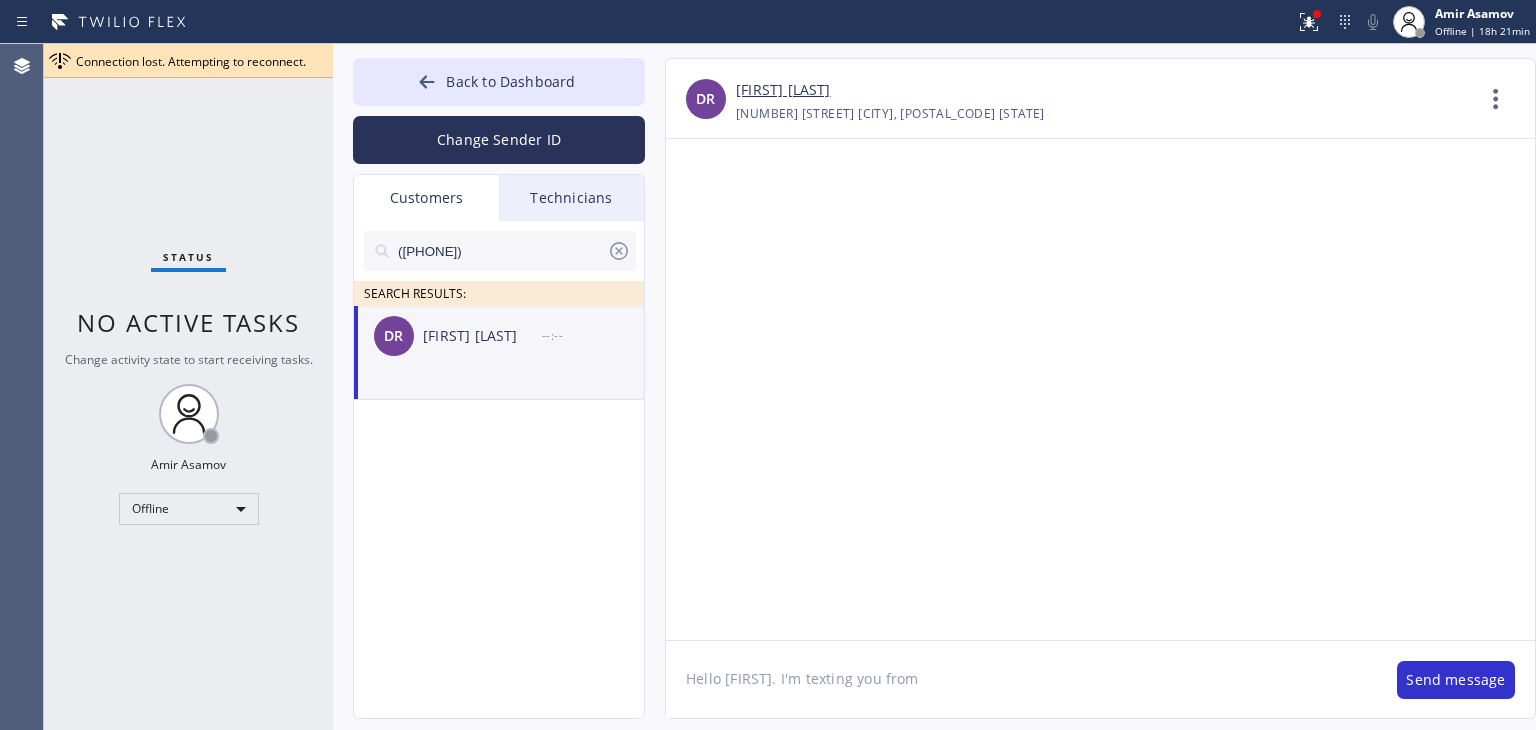paste on "Elite Sub-Zero & Wolf Repair Service" 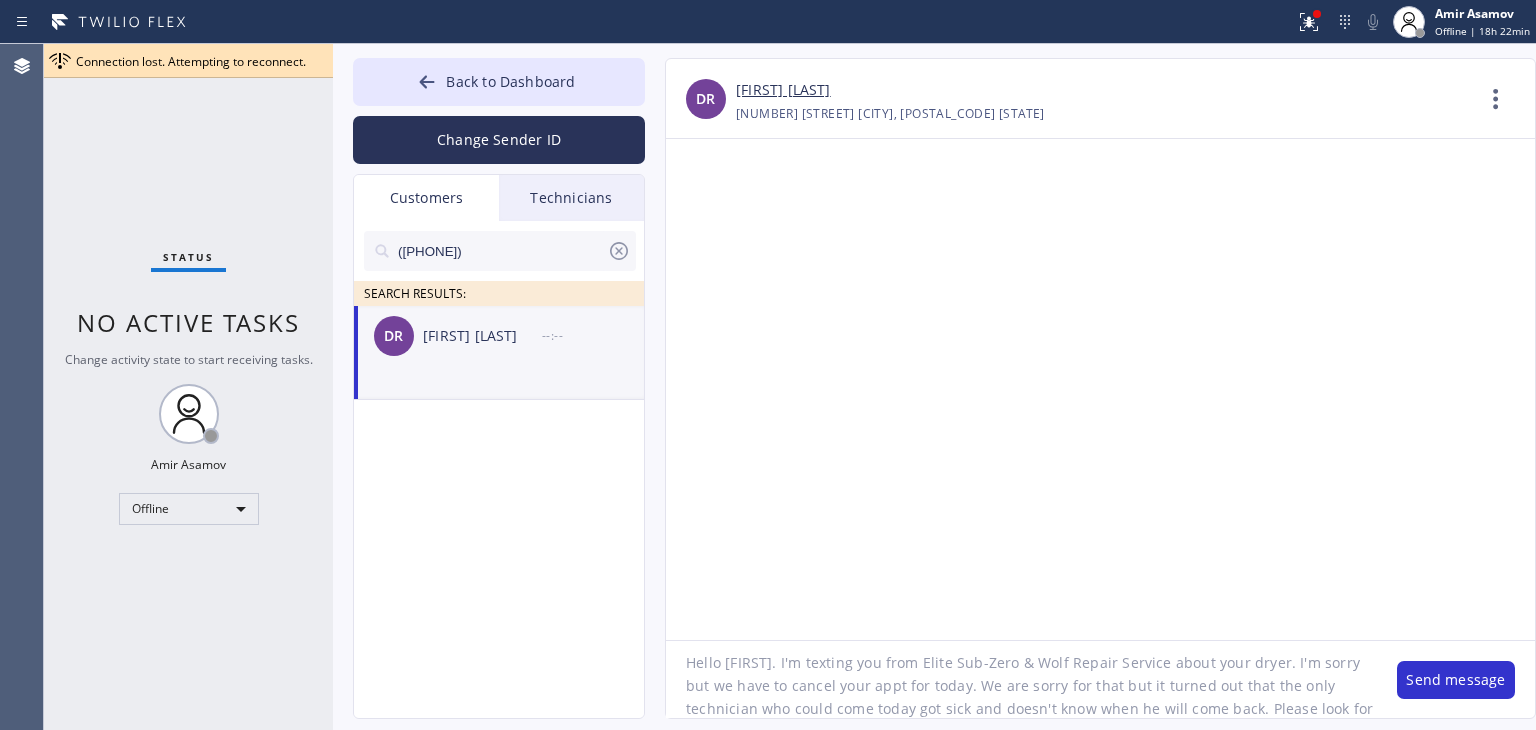 scroll, scrollTop: 40, scrollLeft: 0, axis: vertical 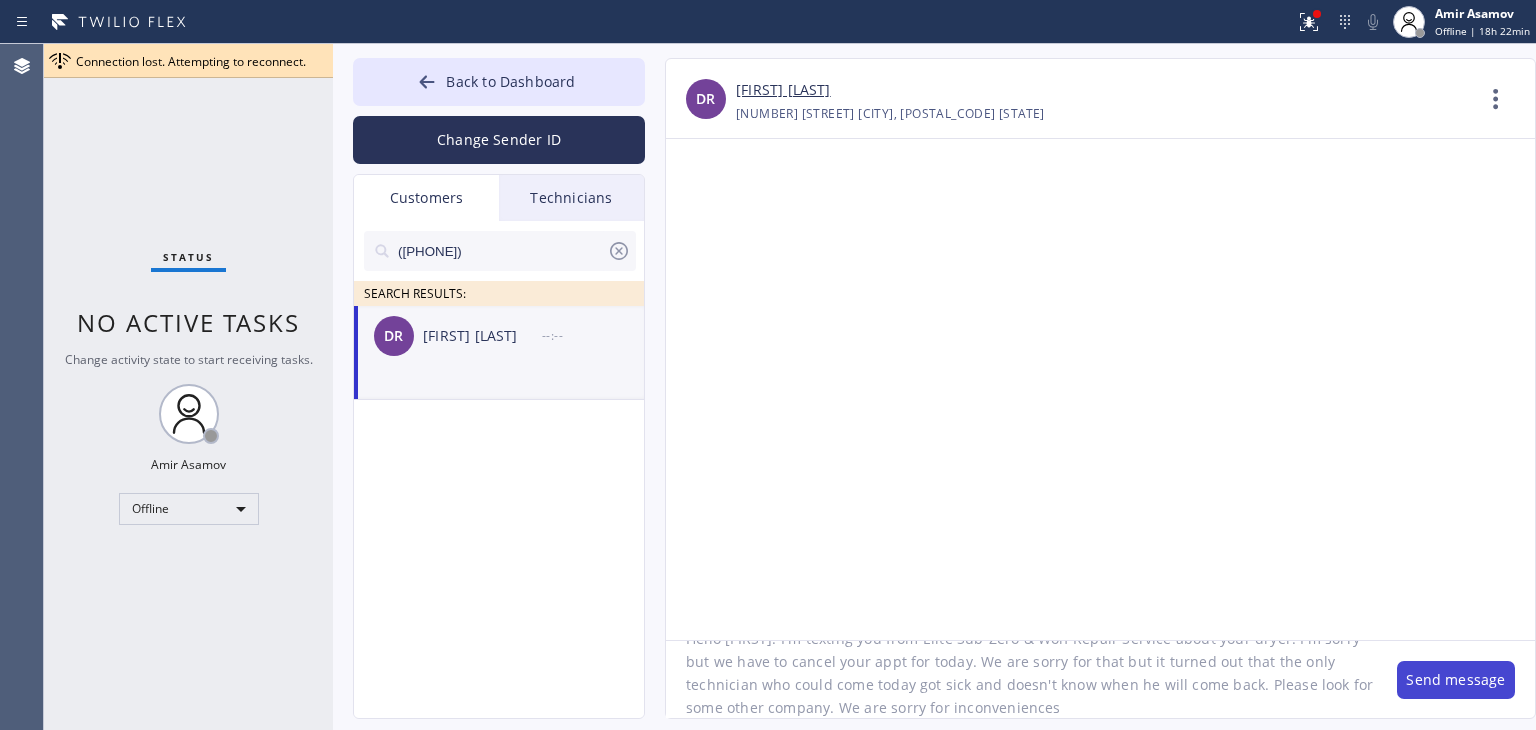 type on "Hello [FIRST]. I'm texting you from Elite Sub-Zero & Wolf Repair Service about your dryer. I'm sorry but we have to cancel your appt for today. We are sorry for that but it turned out that the only technician who could come today got sick and doesn't know when he will come back. Please look for some other company. We are sorry for inconveniences" 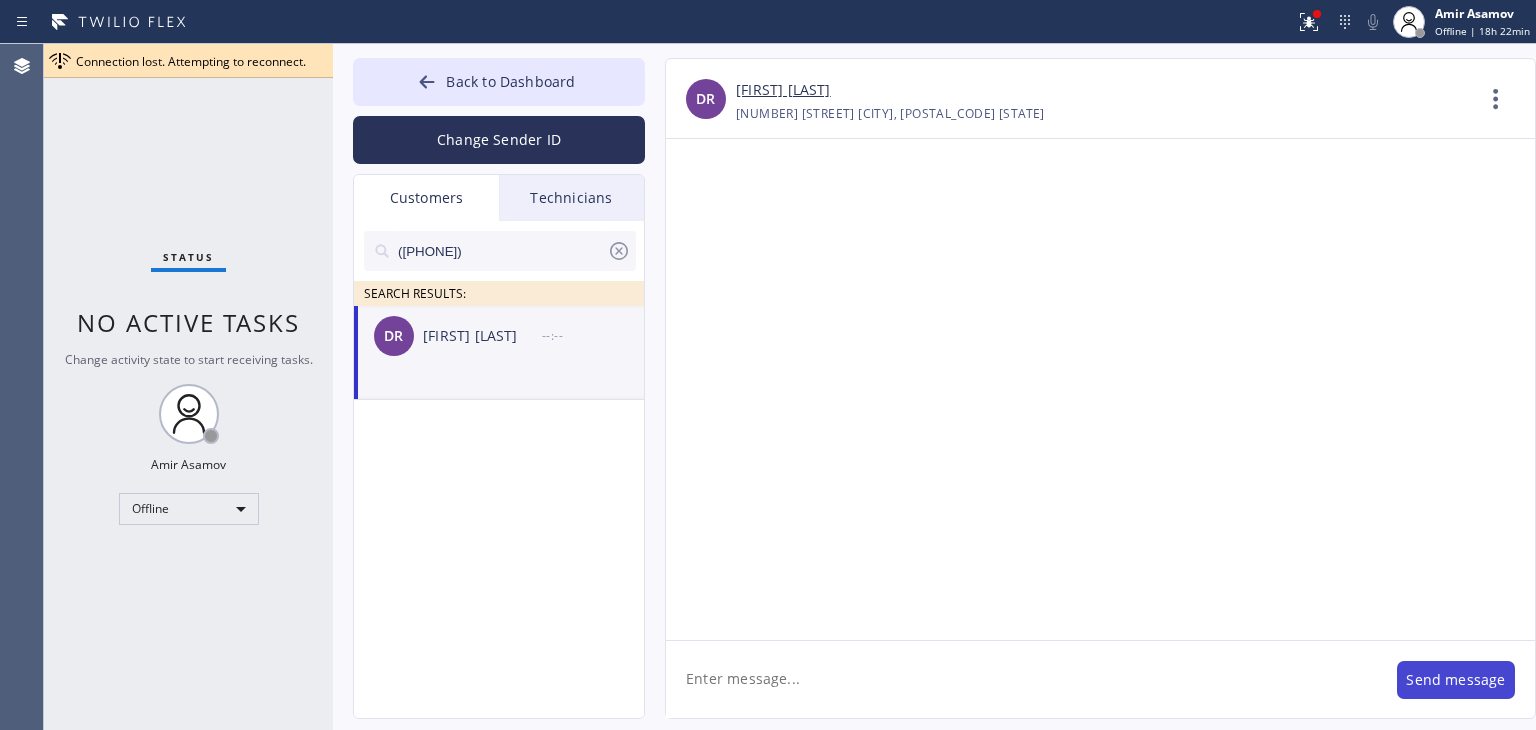 scroll, scrollTop: 0, scrollLeft: 0, axis: both 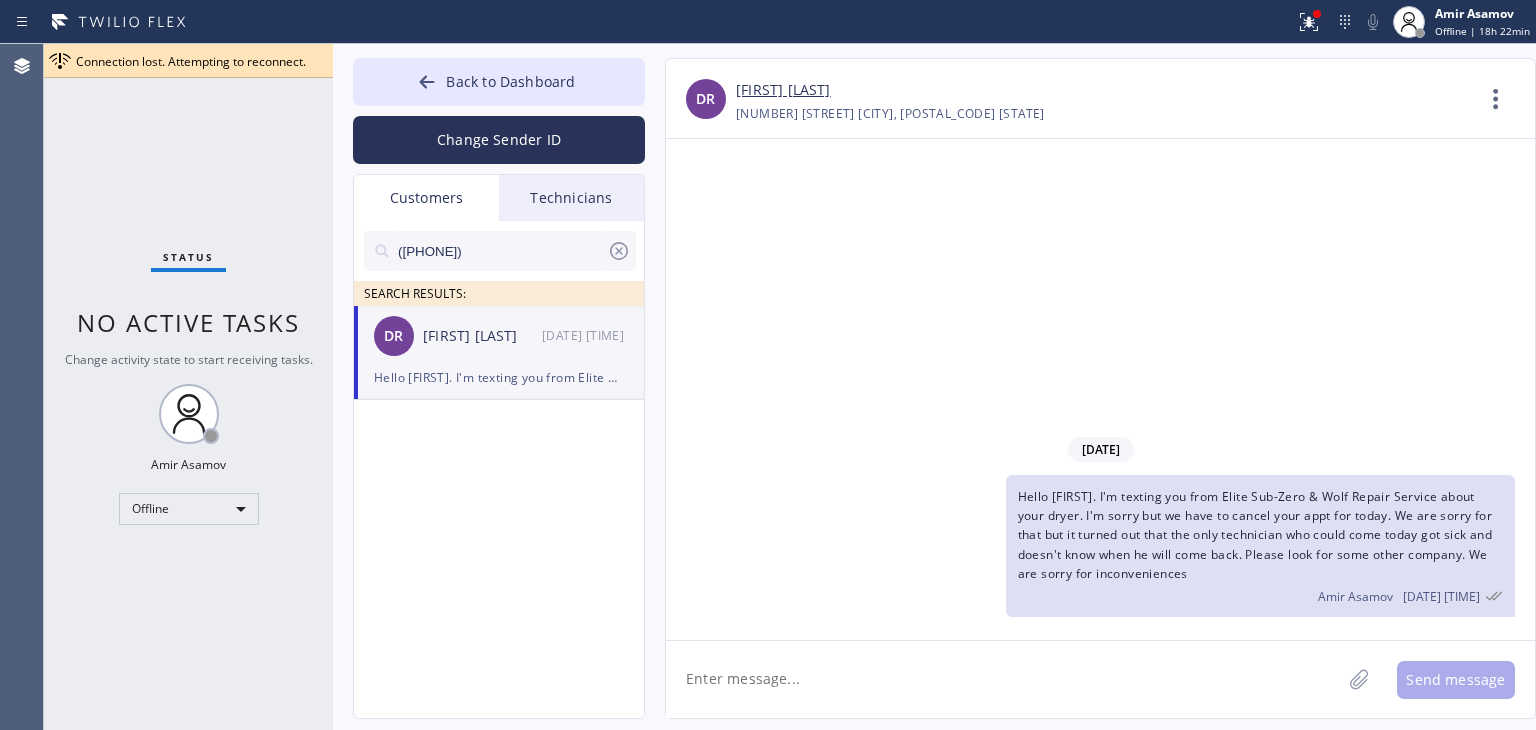 click 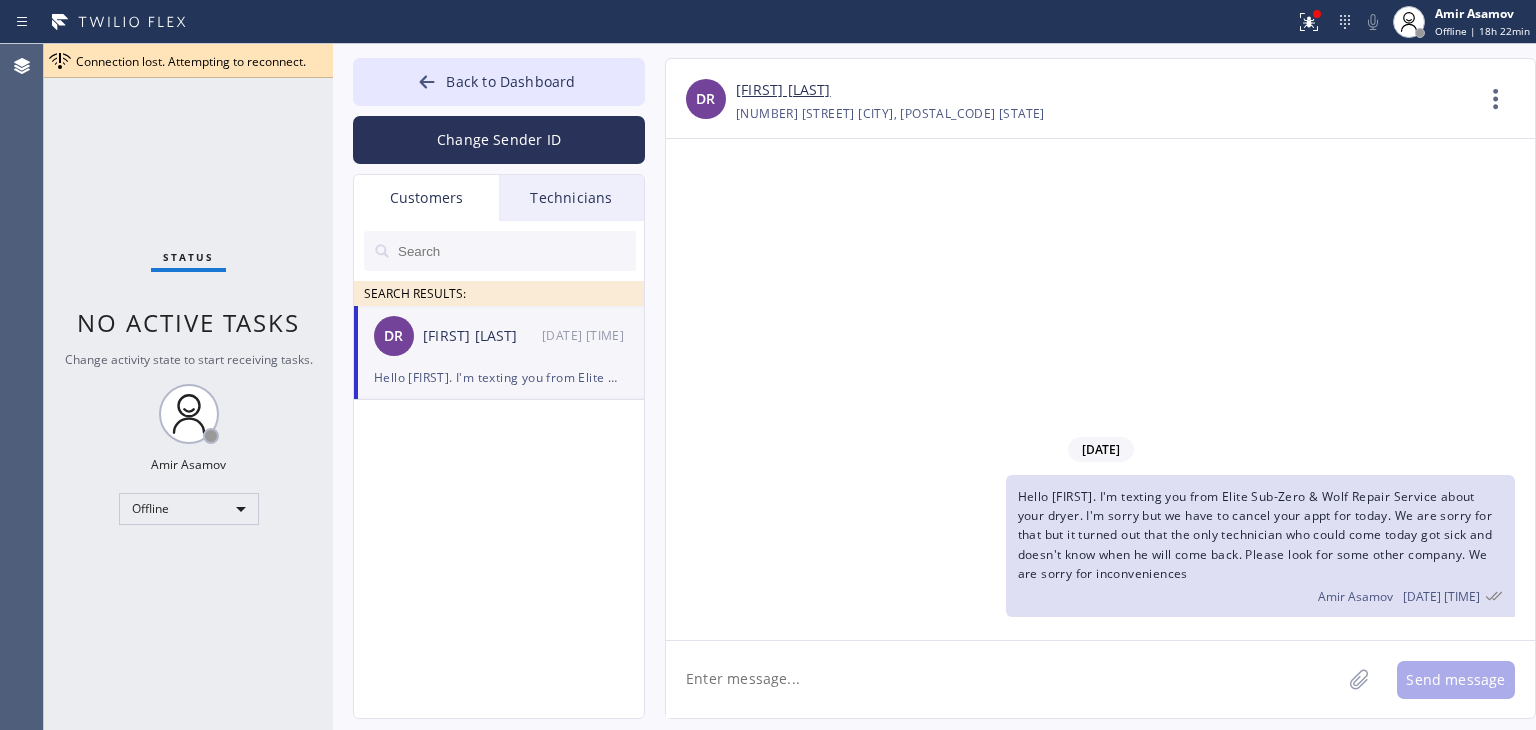 click on "Technicians" at bounding box center [571, 198] 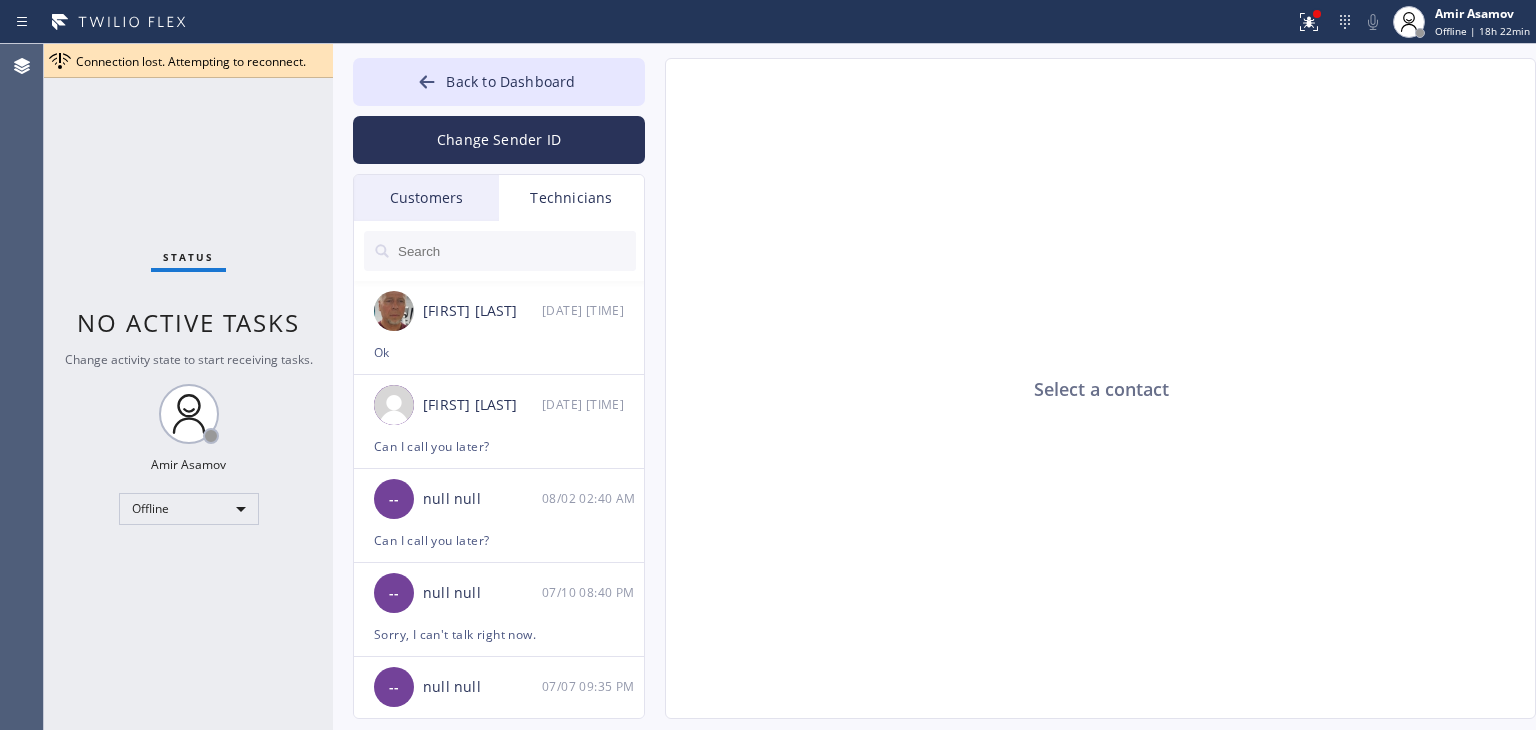 click on "Customers" at bounding box center (426, 198) 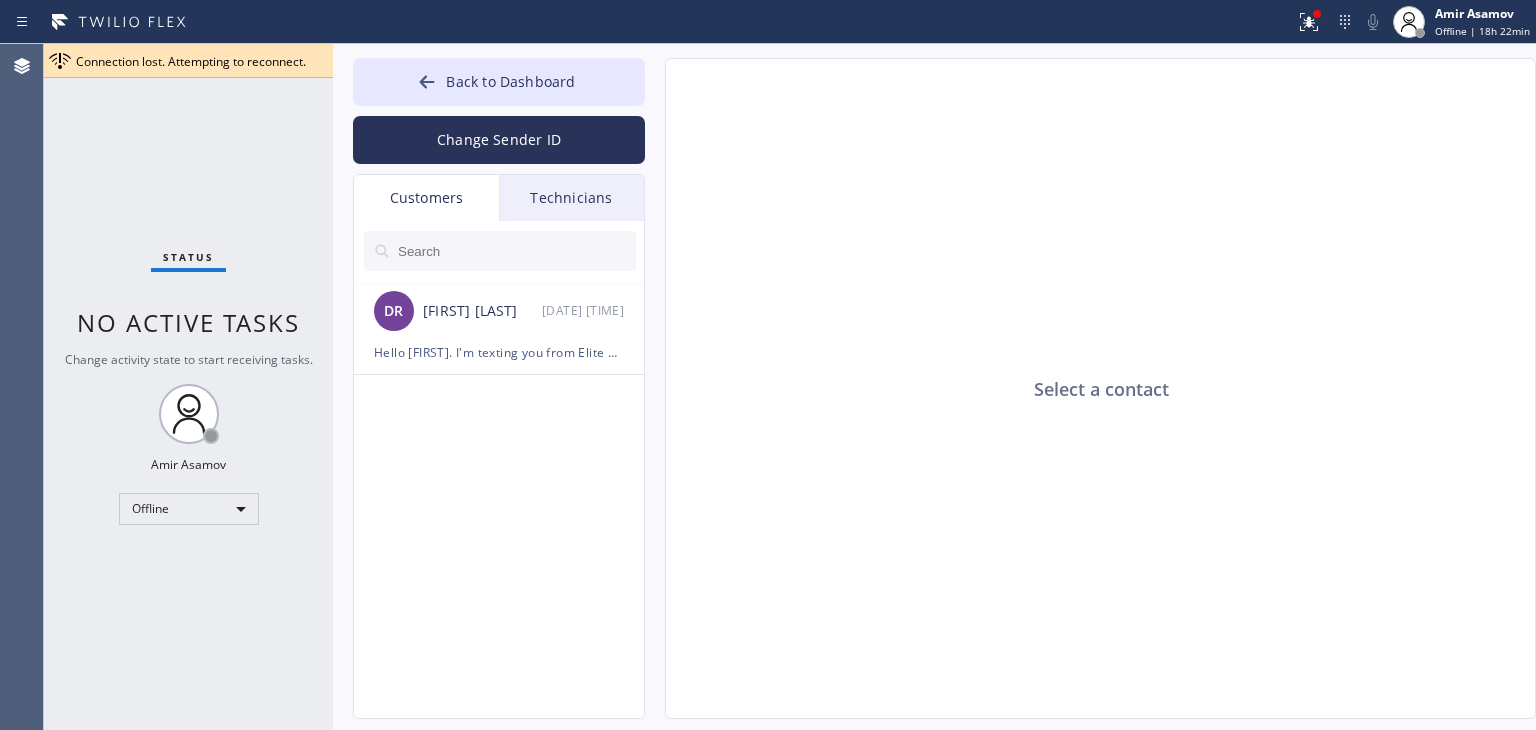 click on "Technicians" at bounding box center (571, 198) 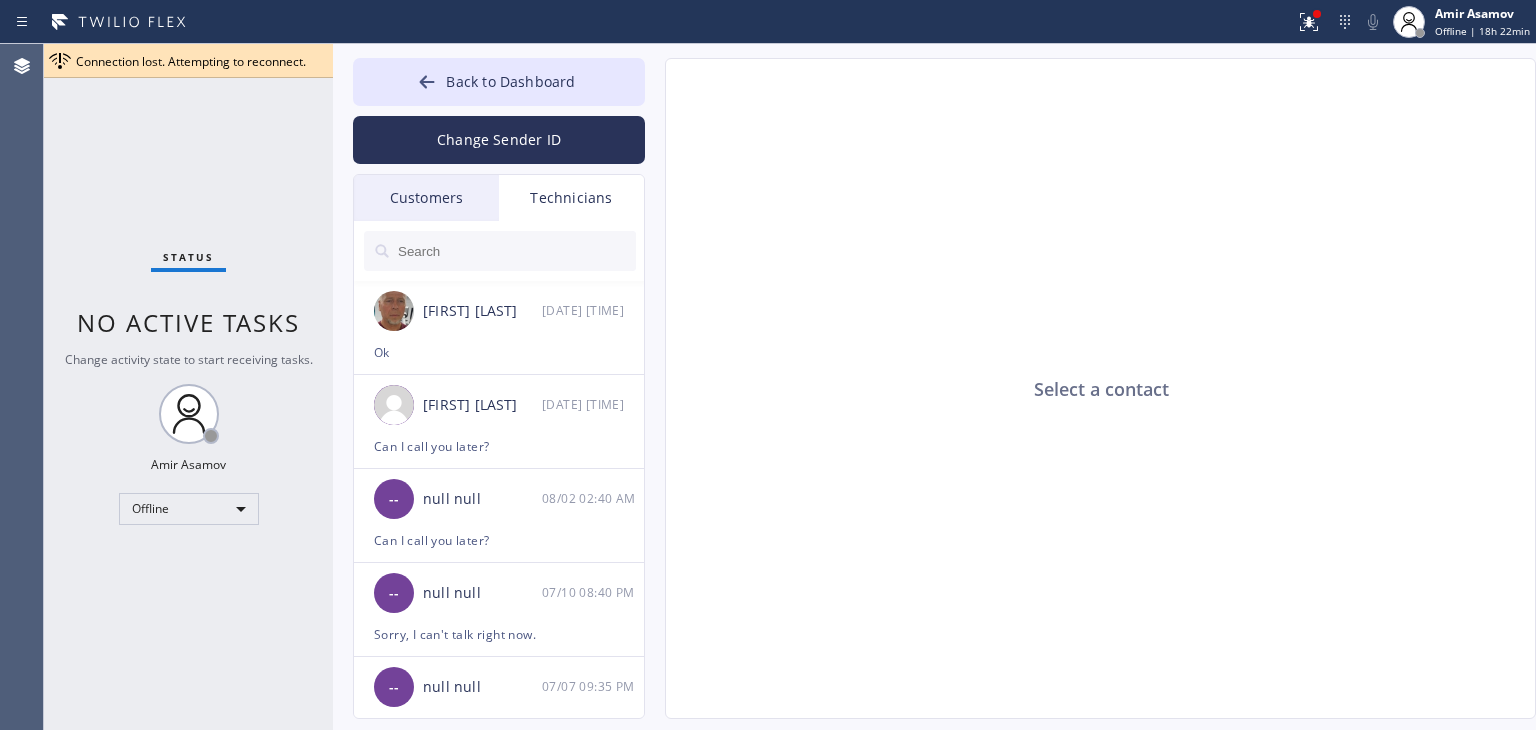 click on "Technicians" at bounding box center [571, 198] 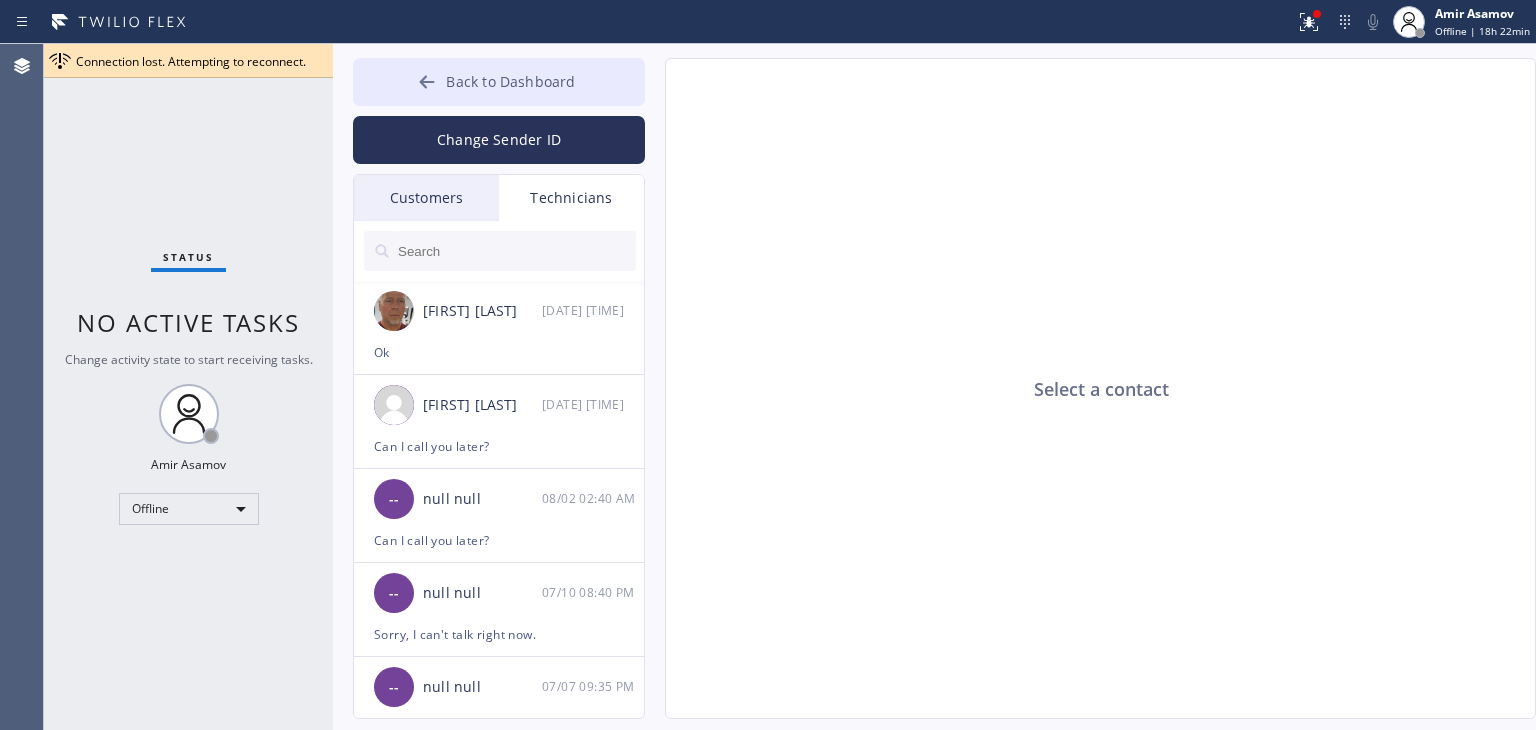 click on "Back to Dashboard" at bounding box center [510, 81] 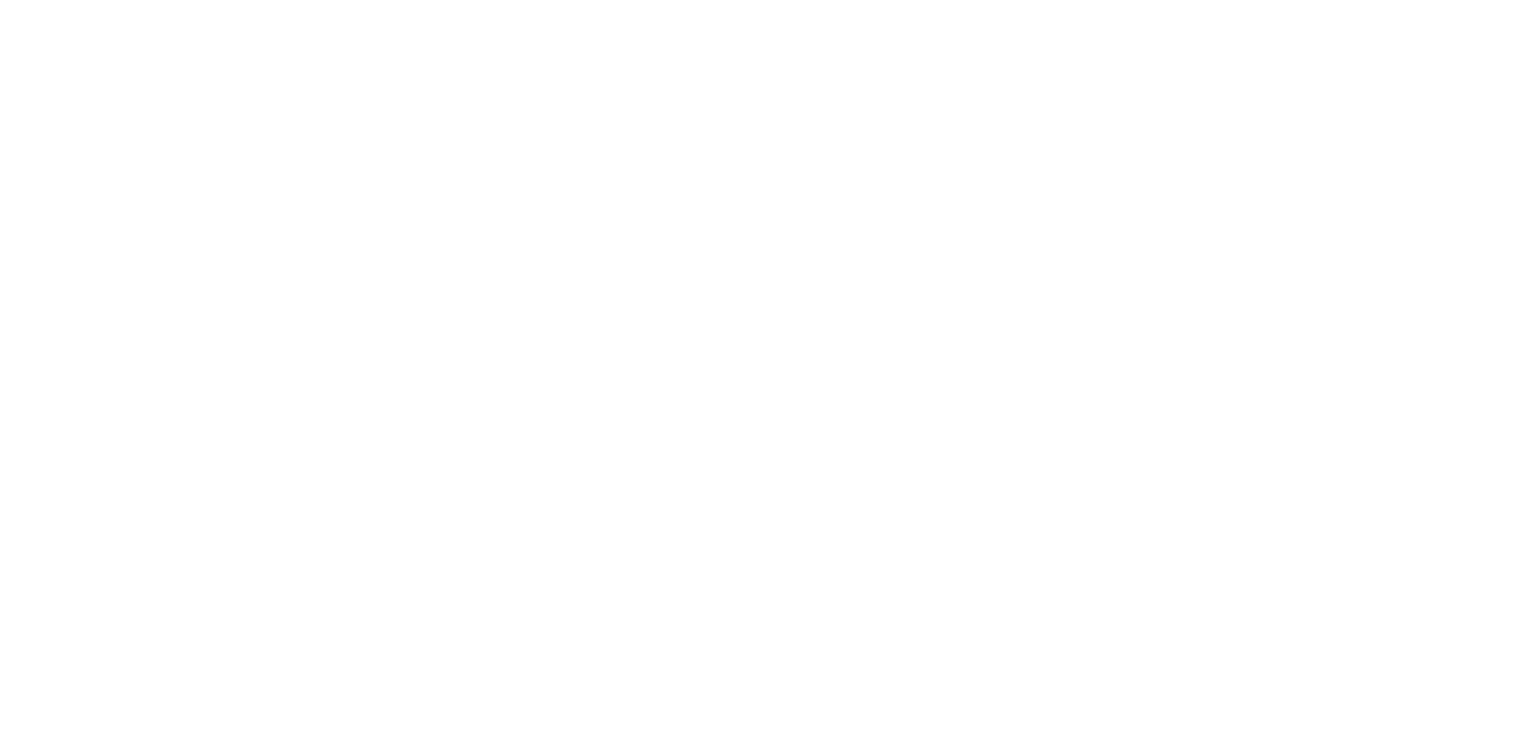 scroll, scrollTop: 0, scrollLeft: 0, axis: both 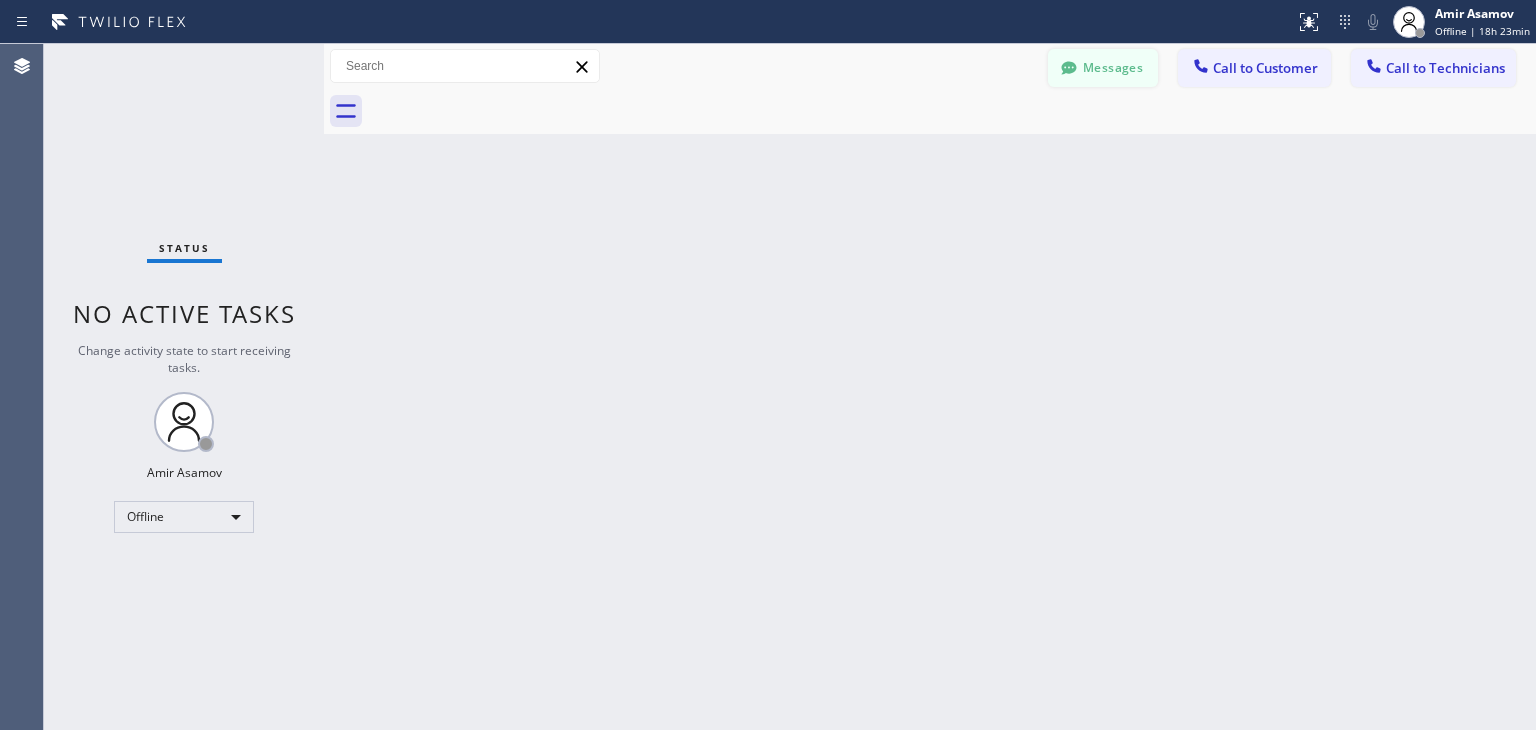 click on "Messages" at bounding box center [1103, 68] 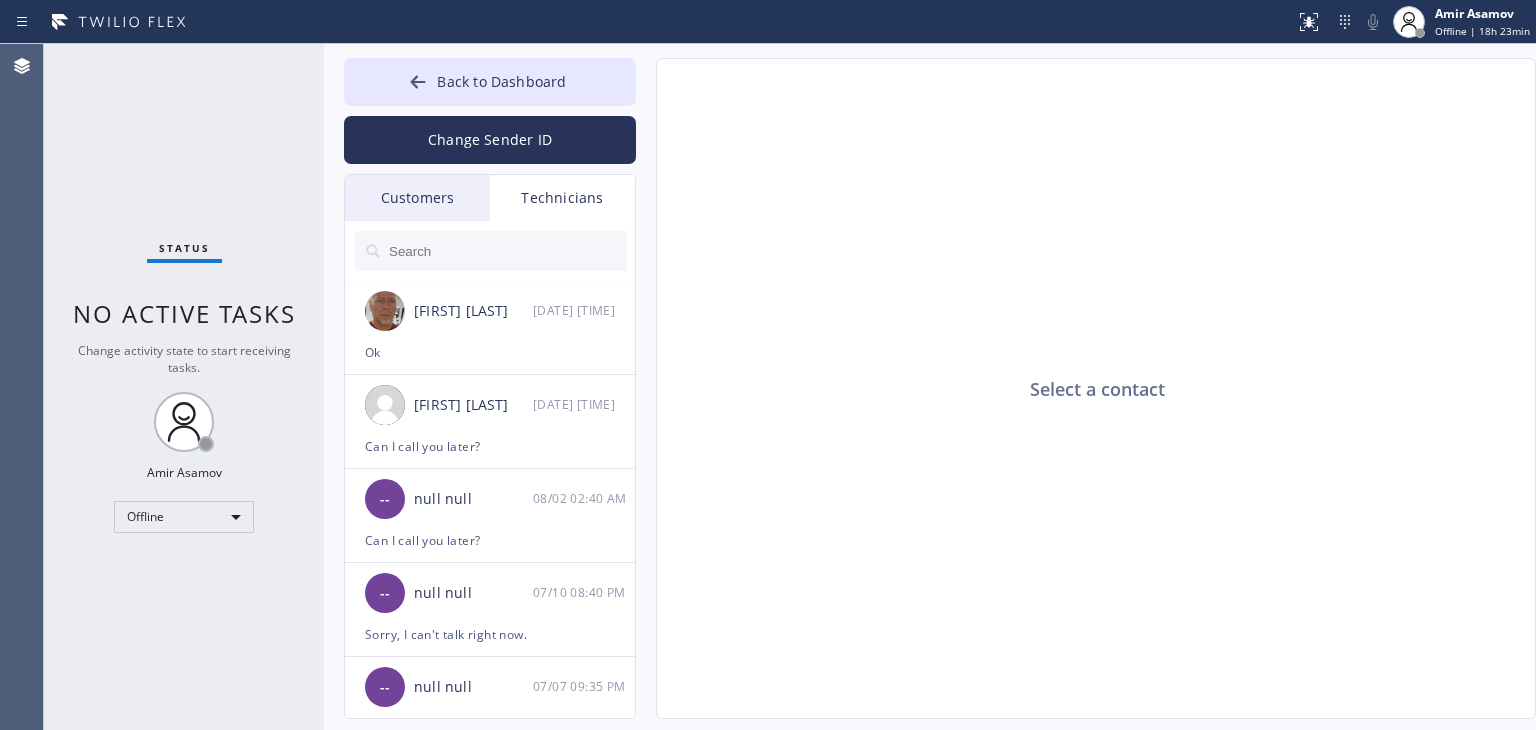 drag, startPoint x: 469, startPoint y: 221, endPoint x: 448, endPoint y: 208, distance: 24.698177 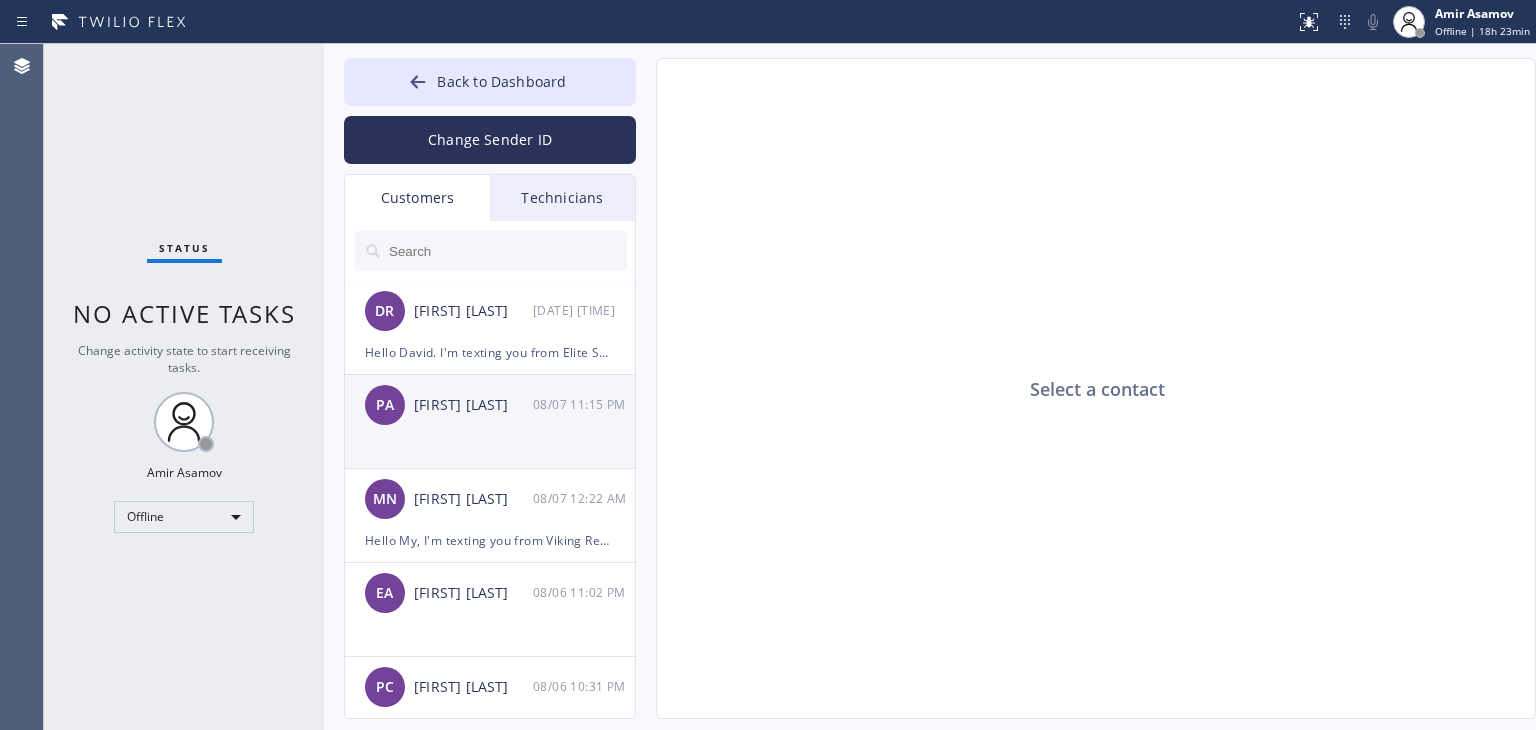 click on "[FIRST] [LAST]" at bounding box center [473, 405] 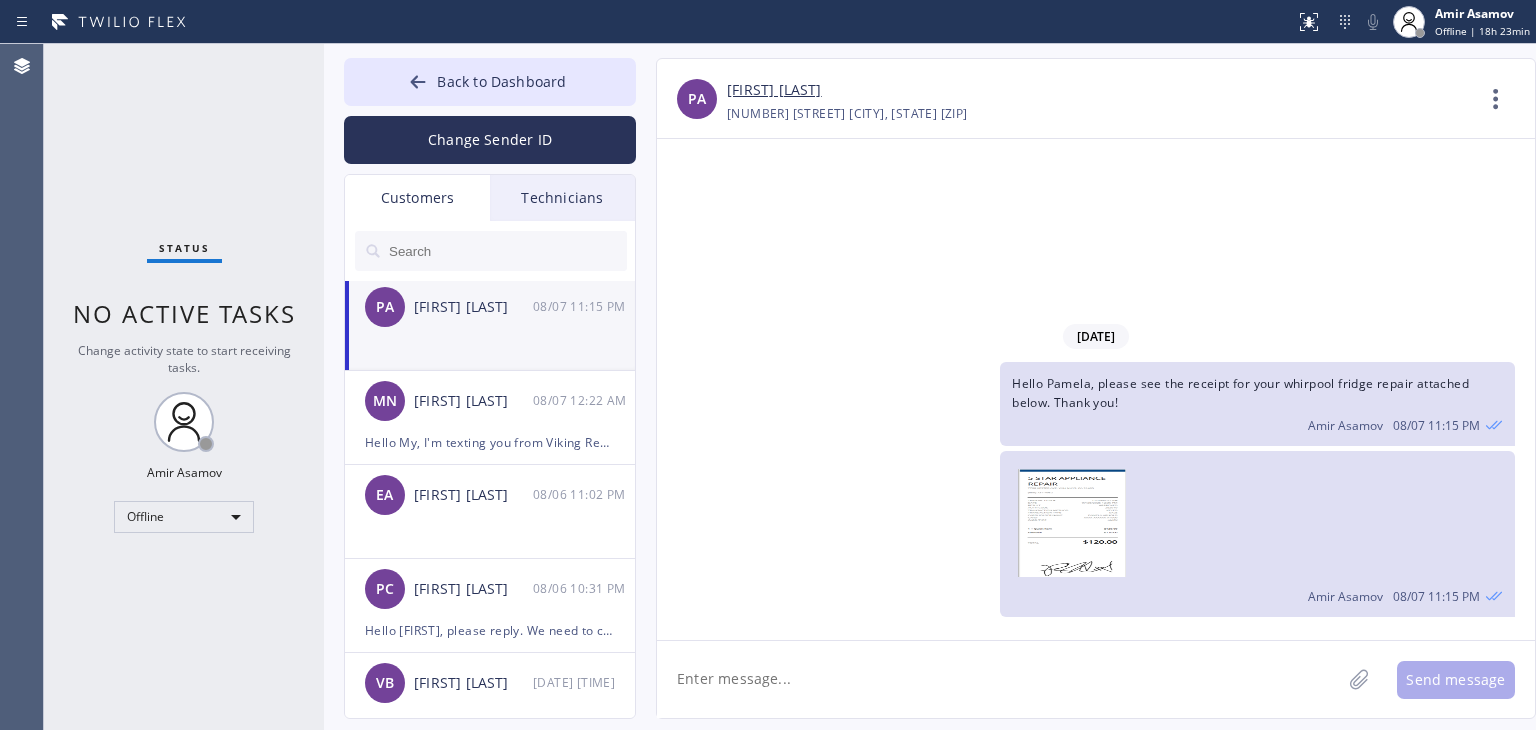 scroll, scrollTop: 100, scrollLeft: 0, axis: vertical 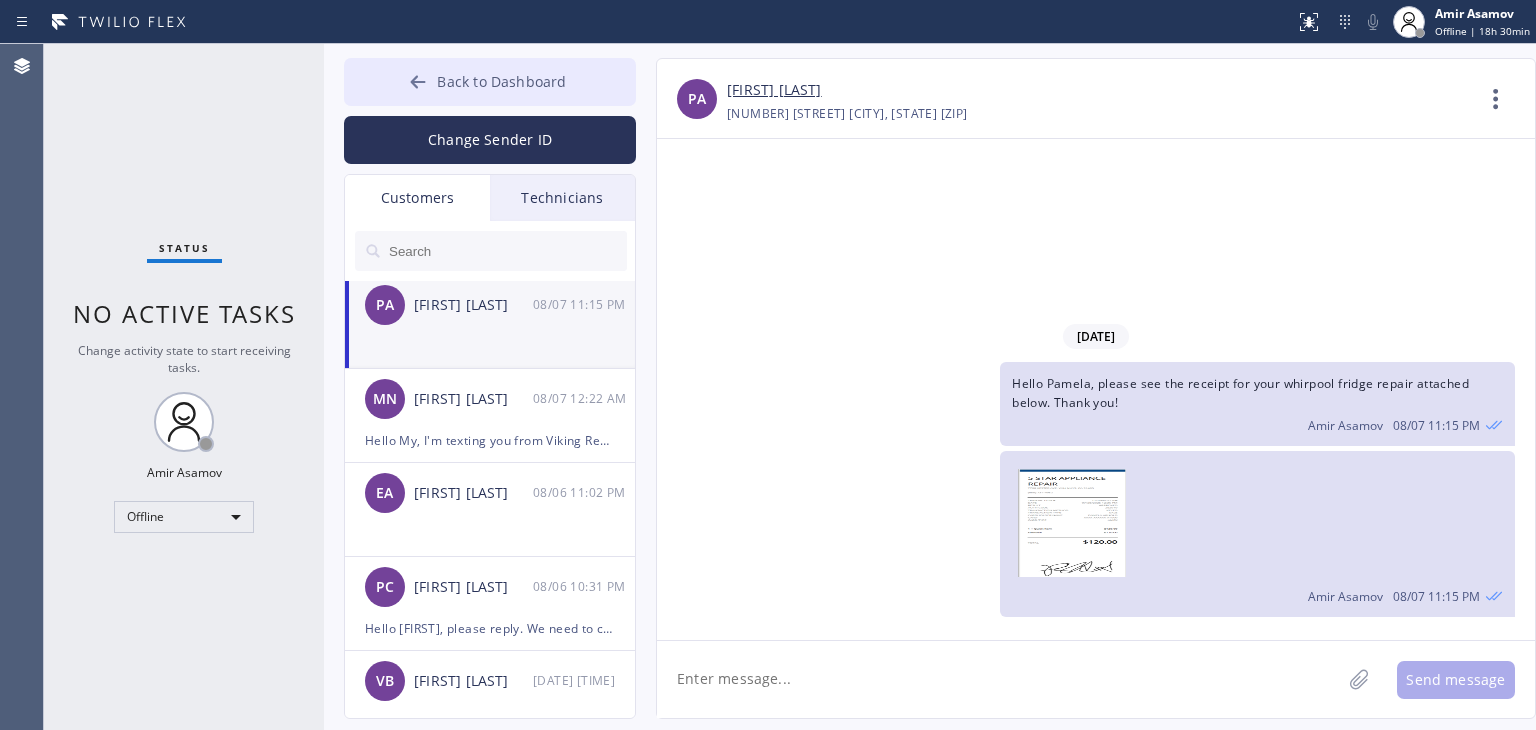 click on "Back to Dashboard" at bounding box center (490, 82) 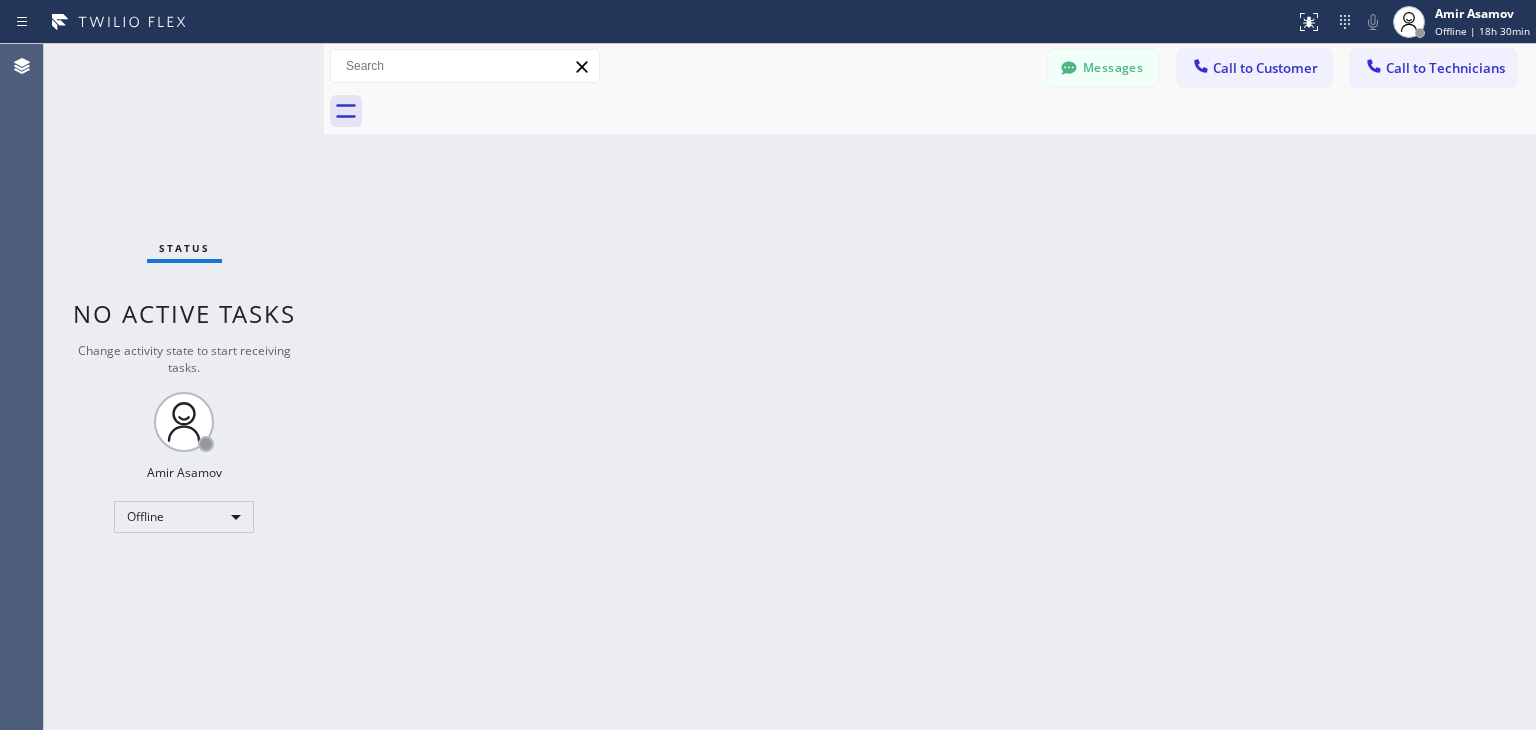 click at bounding box center (952, 111) 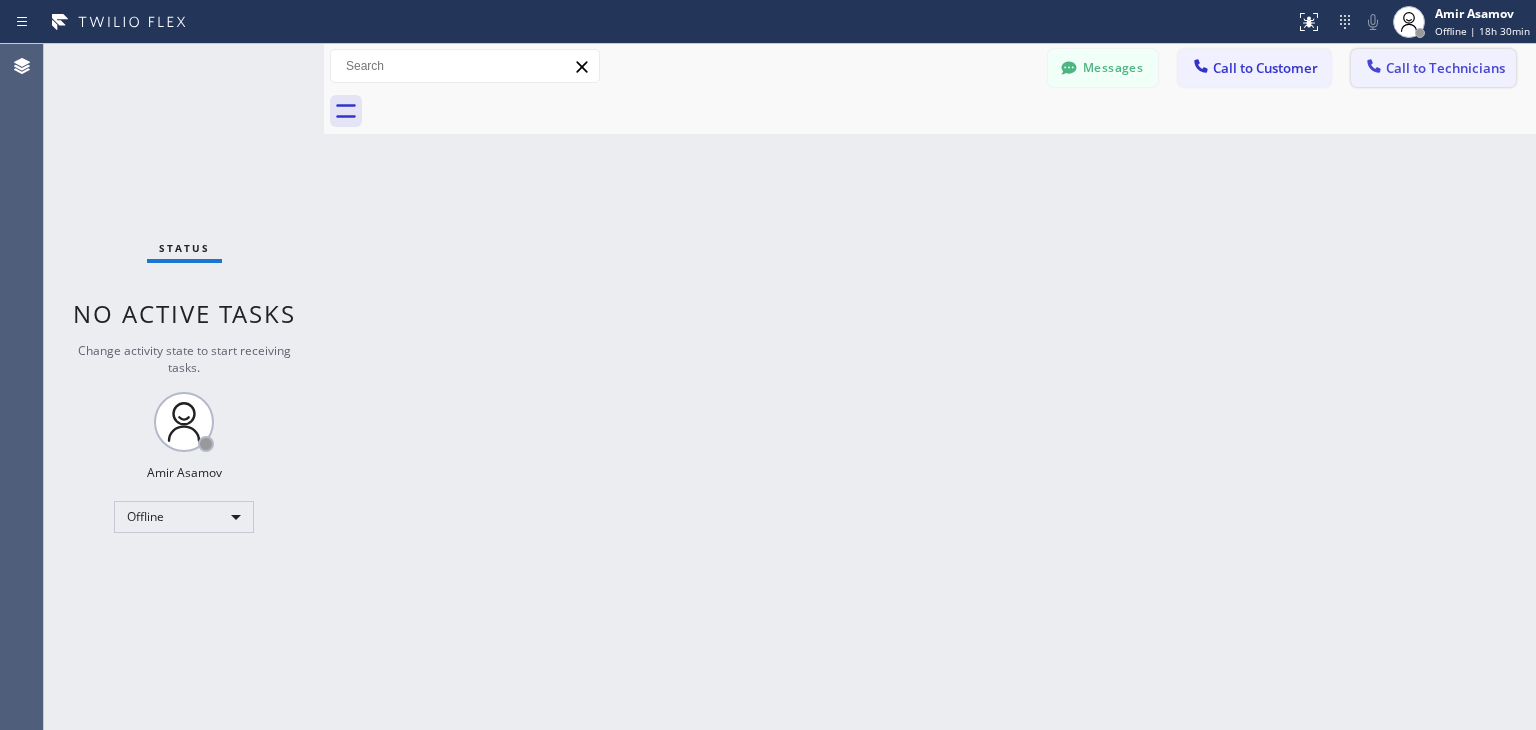 click on "Call to Technicians" at bounding box center [1433, 68] 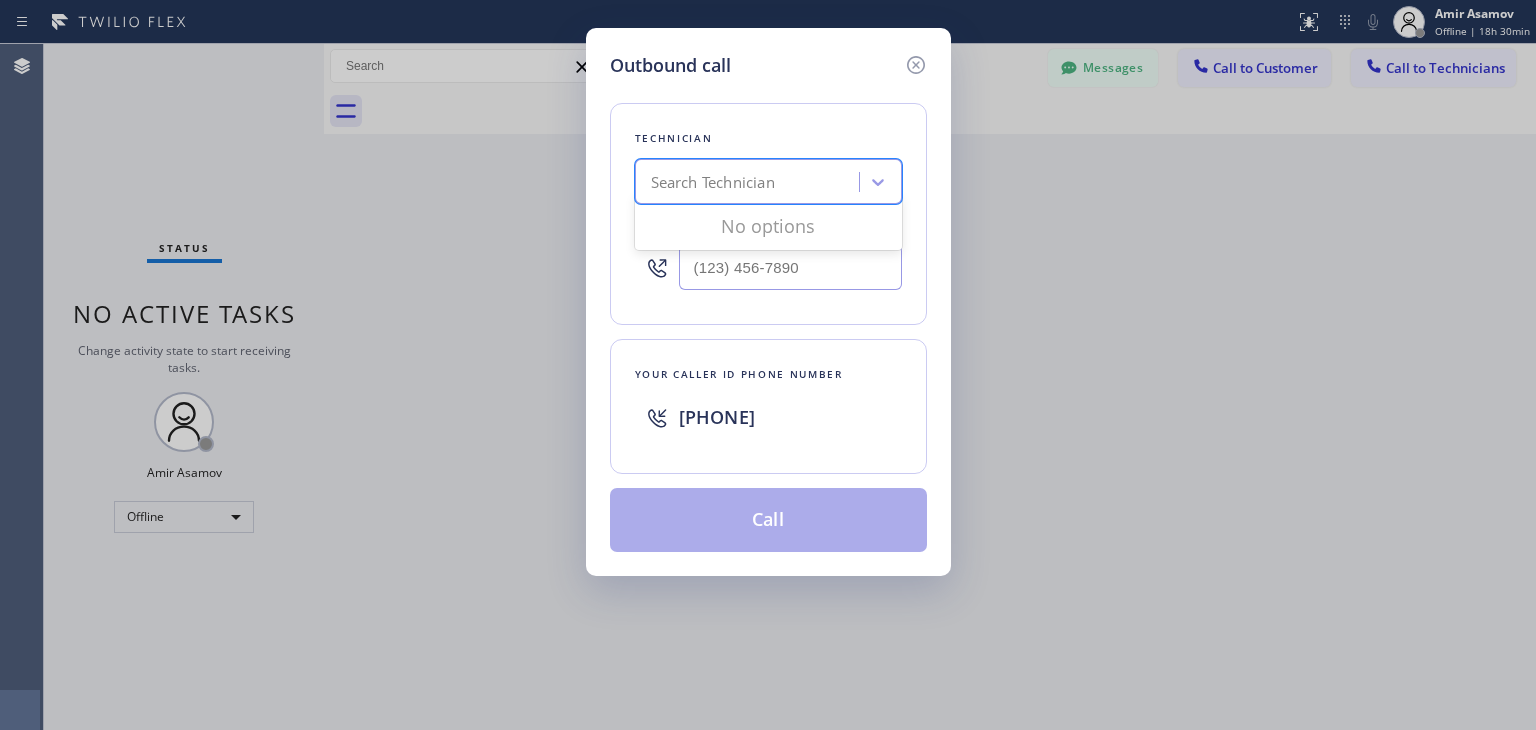 click on "Search Technician" at bounding box center (750, 182) 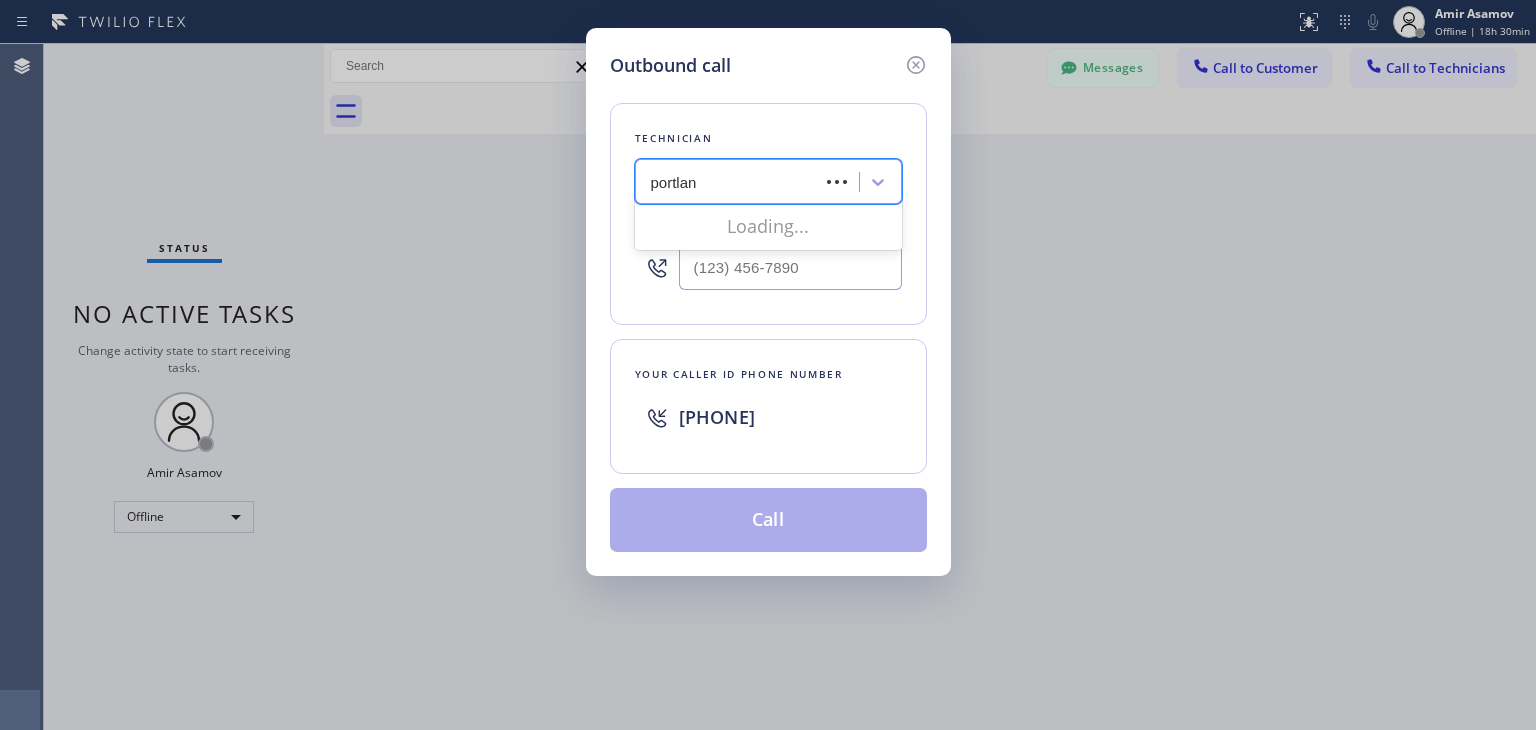 type on "portland" 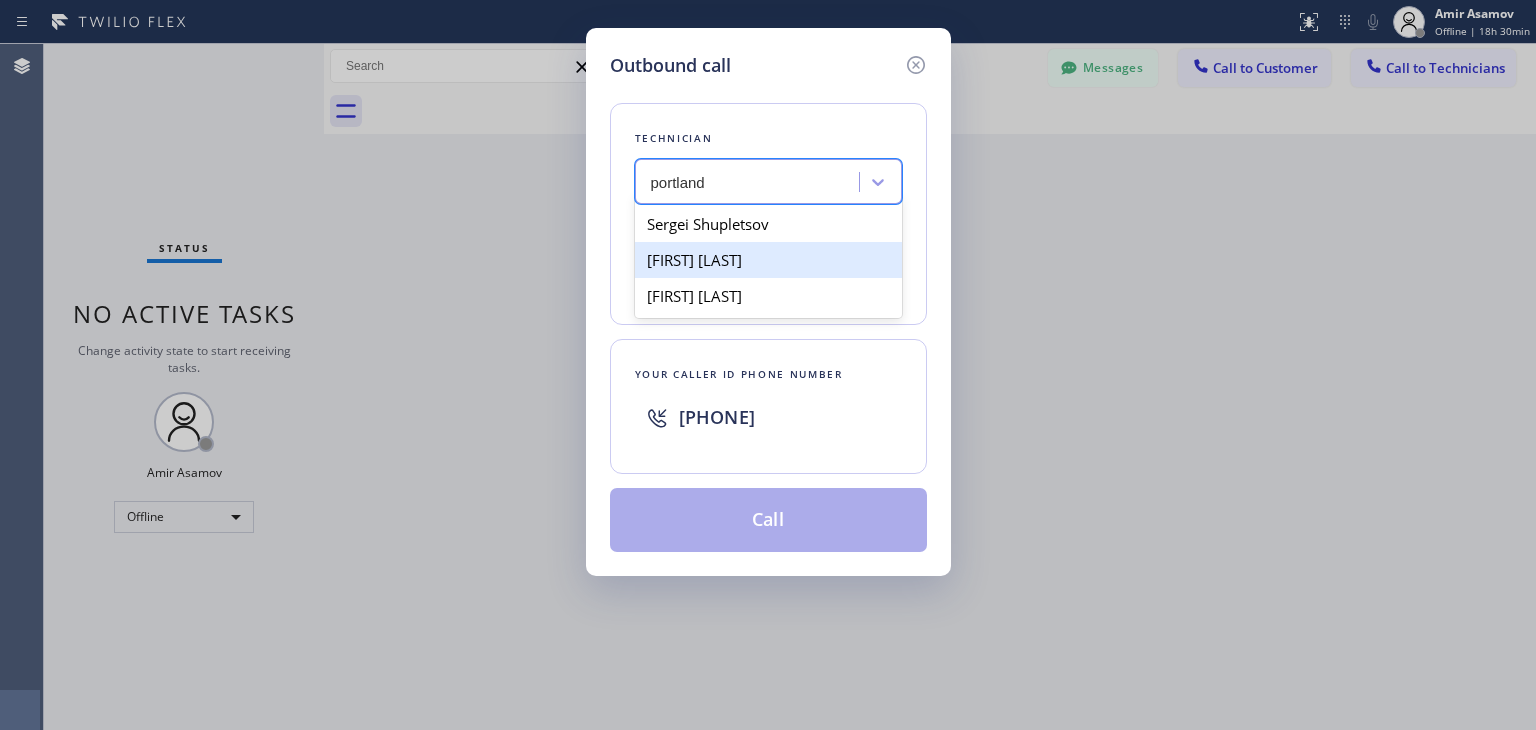 click on "Savelii Riabtsov" at bounding box center [768, 260] 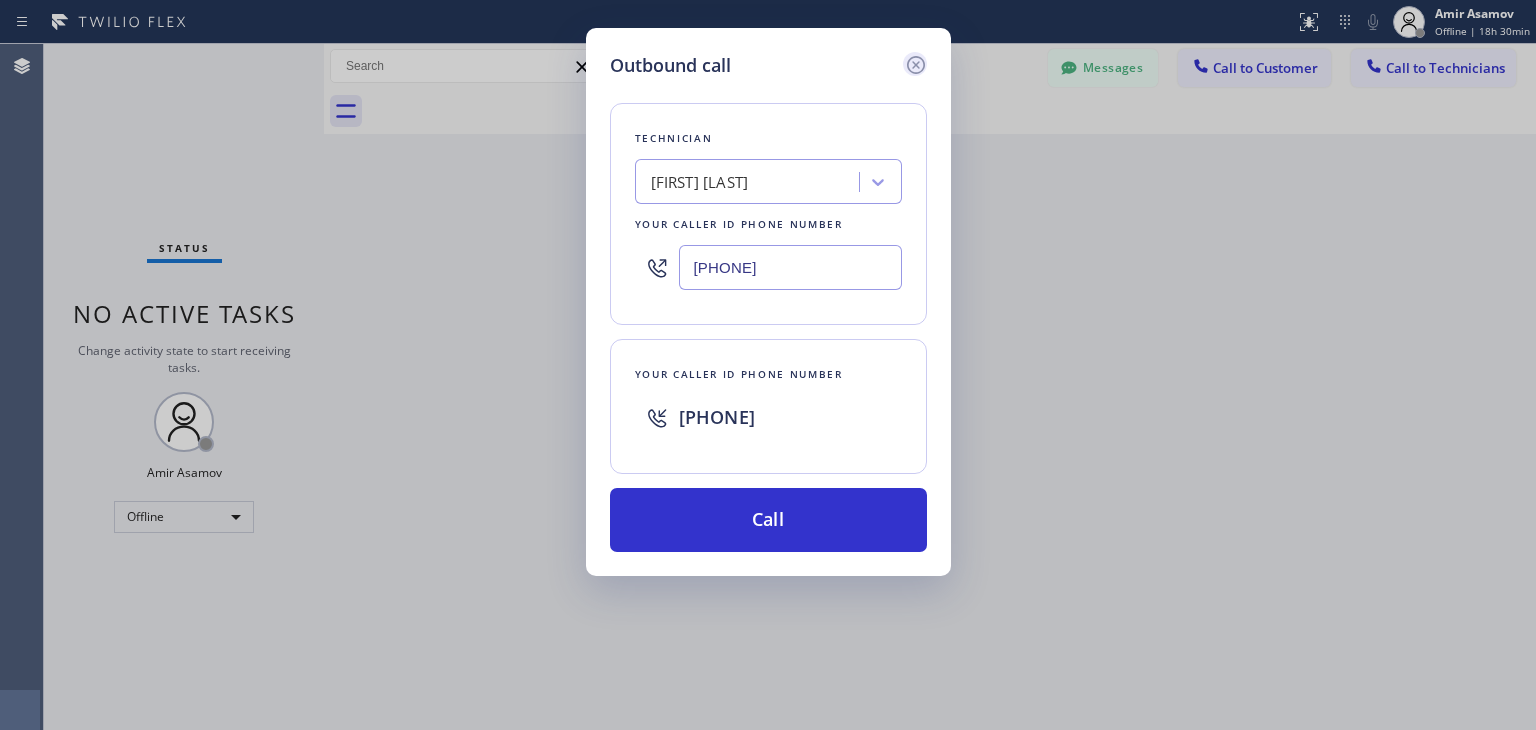 click 